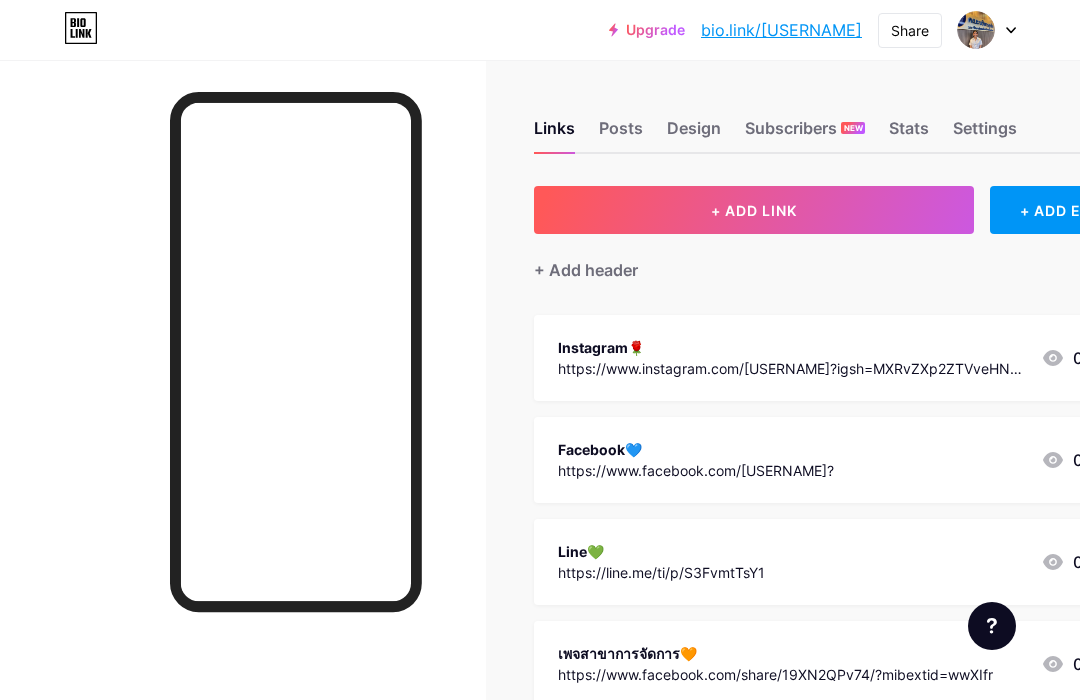 scroll, scrollTop: 0, scrollLeft: 0, axis: both 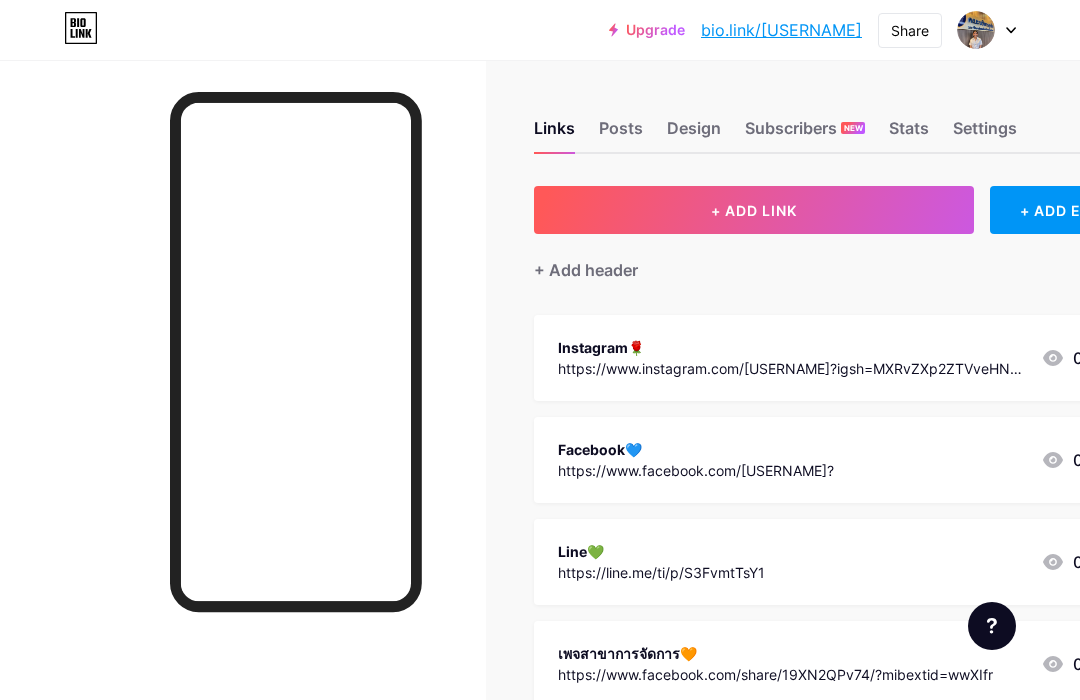 click at bounding box center [987, 30] 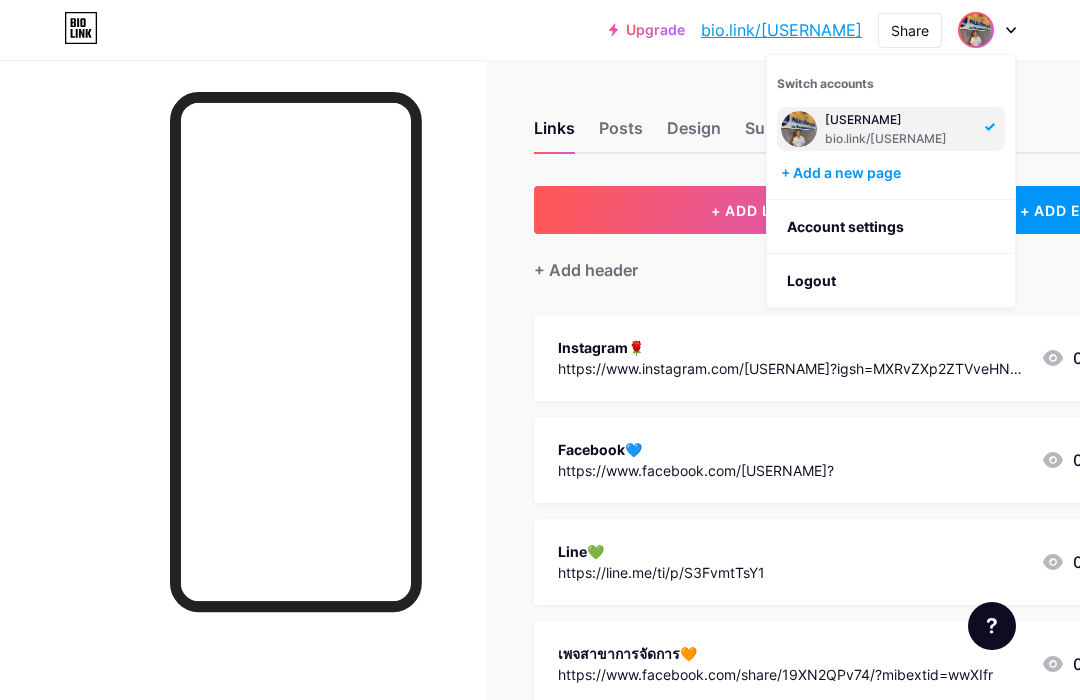 click on "Logout" at bounding box center (891, 281) 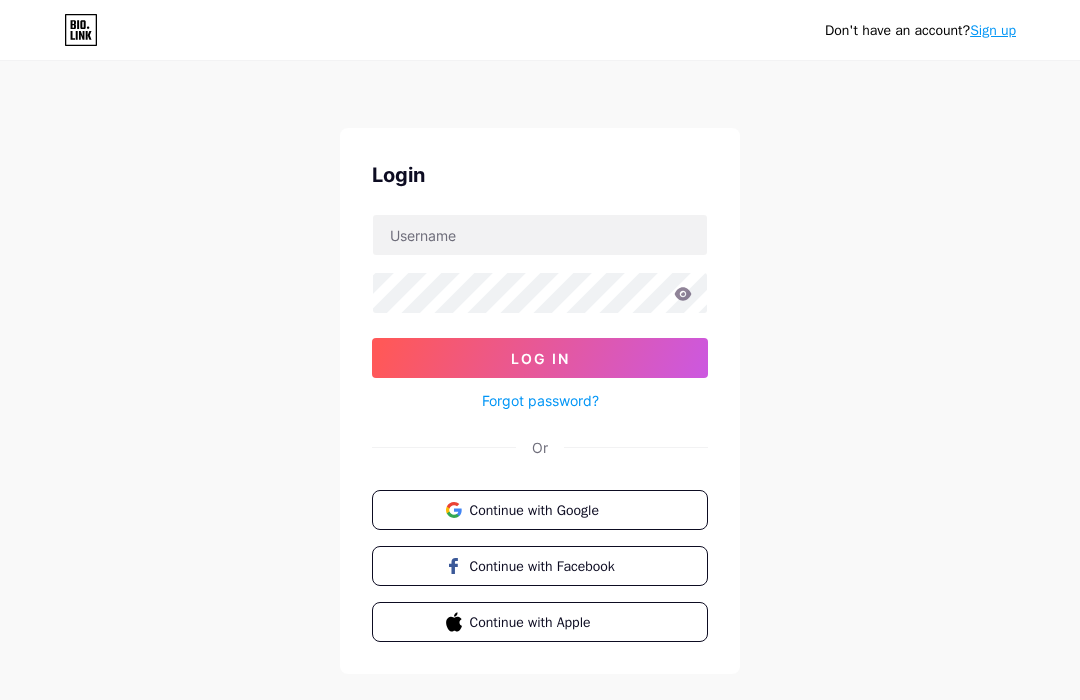 click on "Sign up" at bounding box center [993, 30] 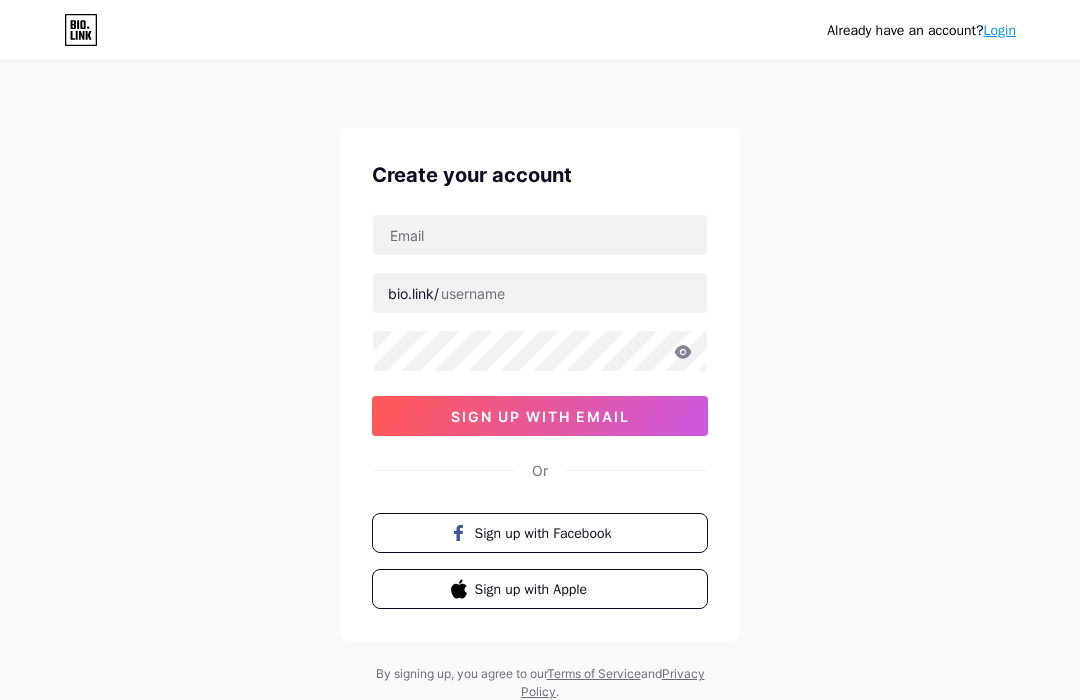 click at bounding box center [540, 235] 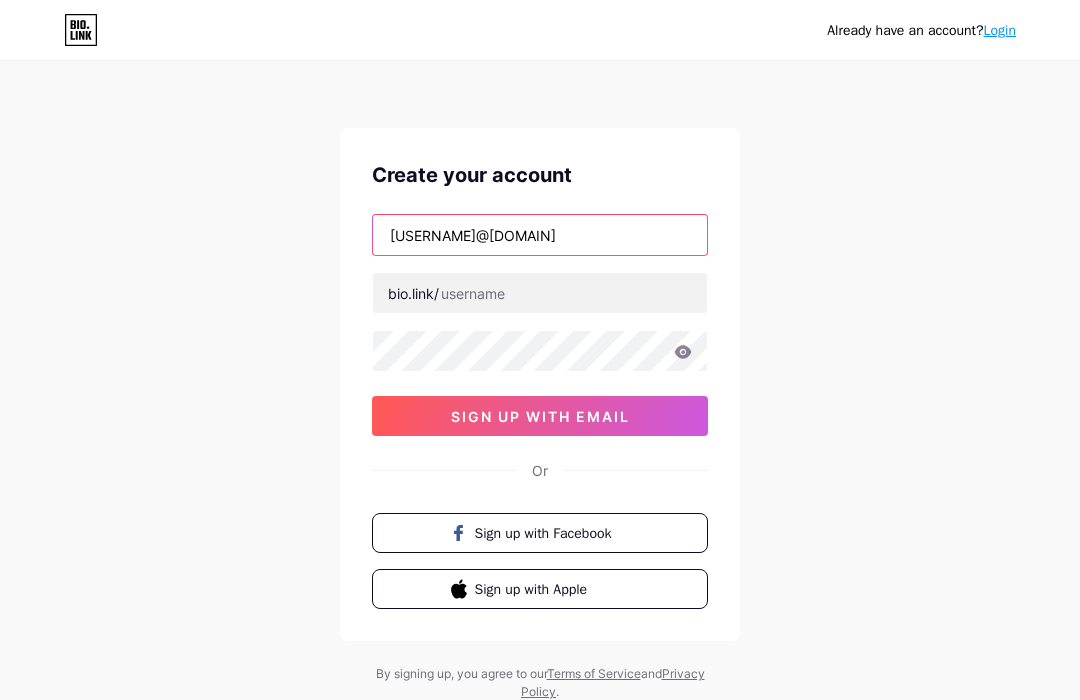 type on "[USERNAME]@[DOMAIN]" 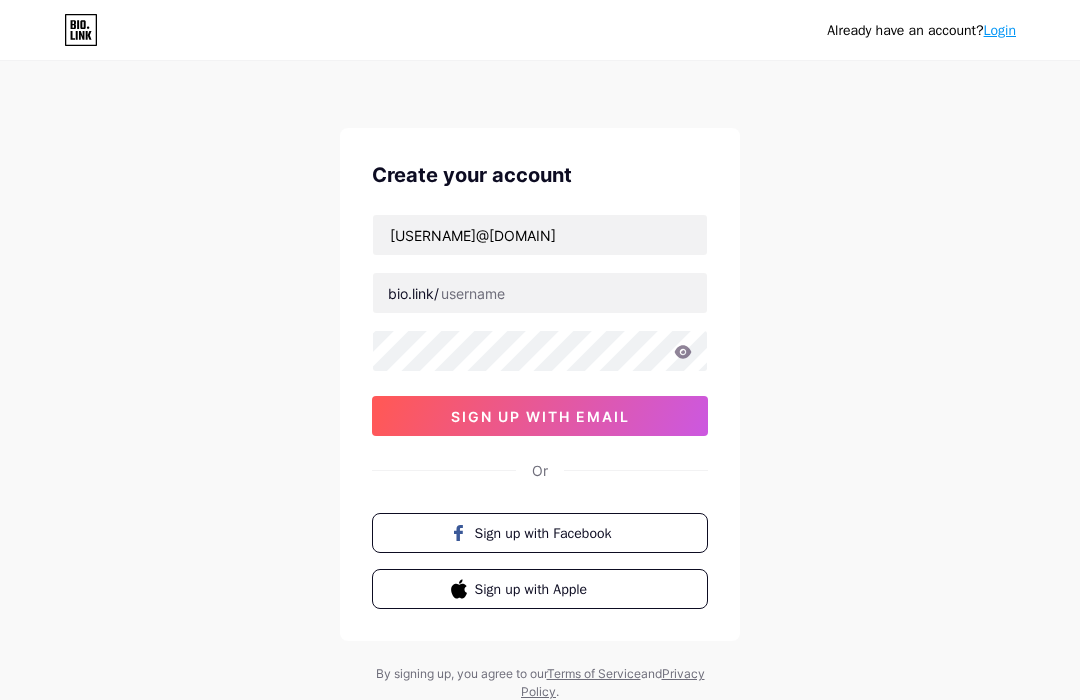 click at bounding box center [540, 293] 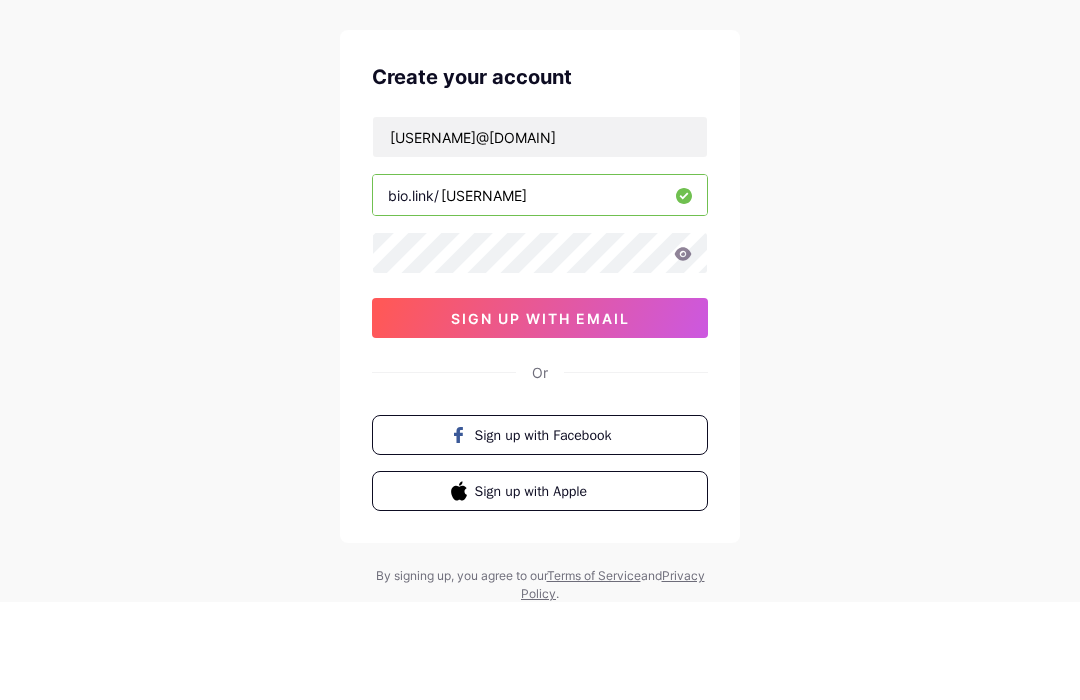type on "[USERNAME]" 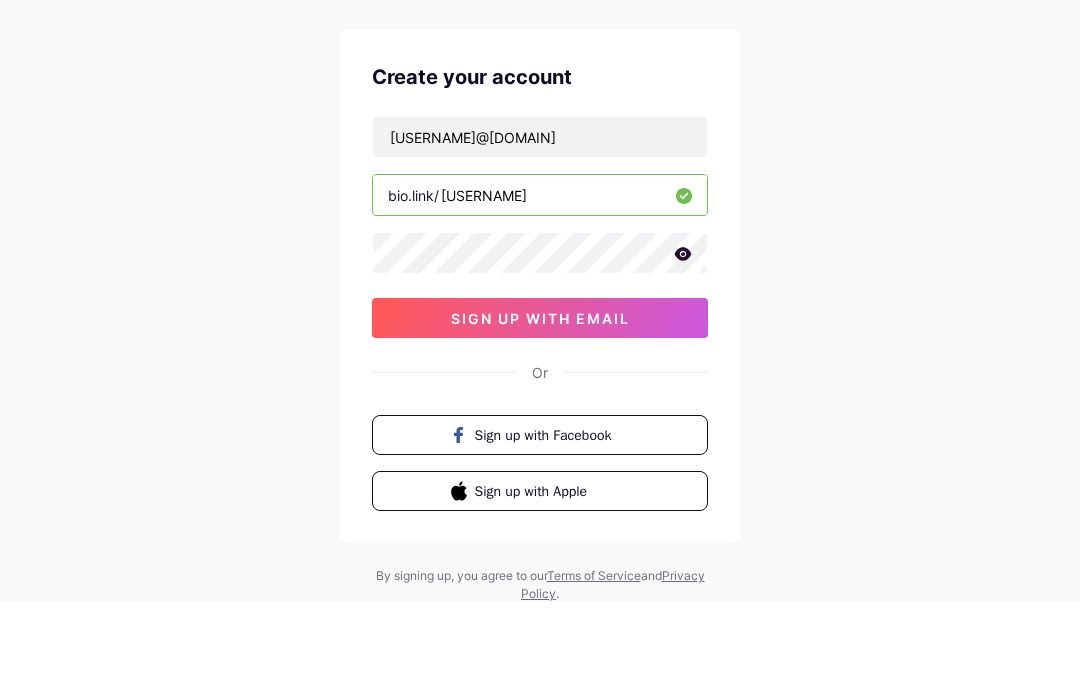 click on "sign up with email" at bounding box center (540, 416) 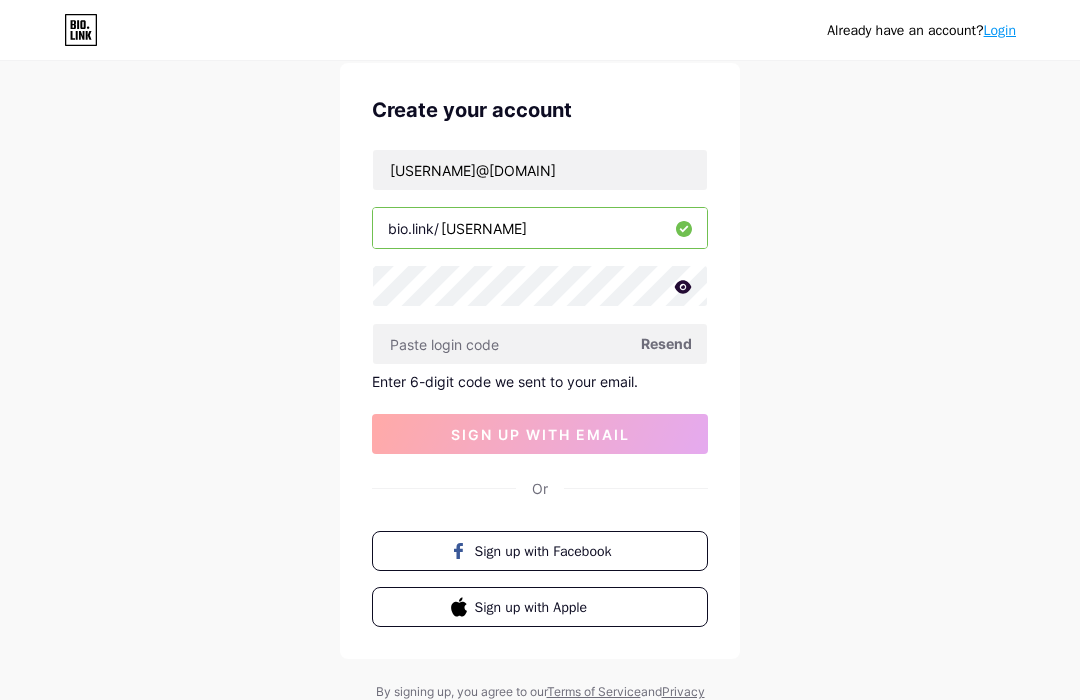 click 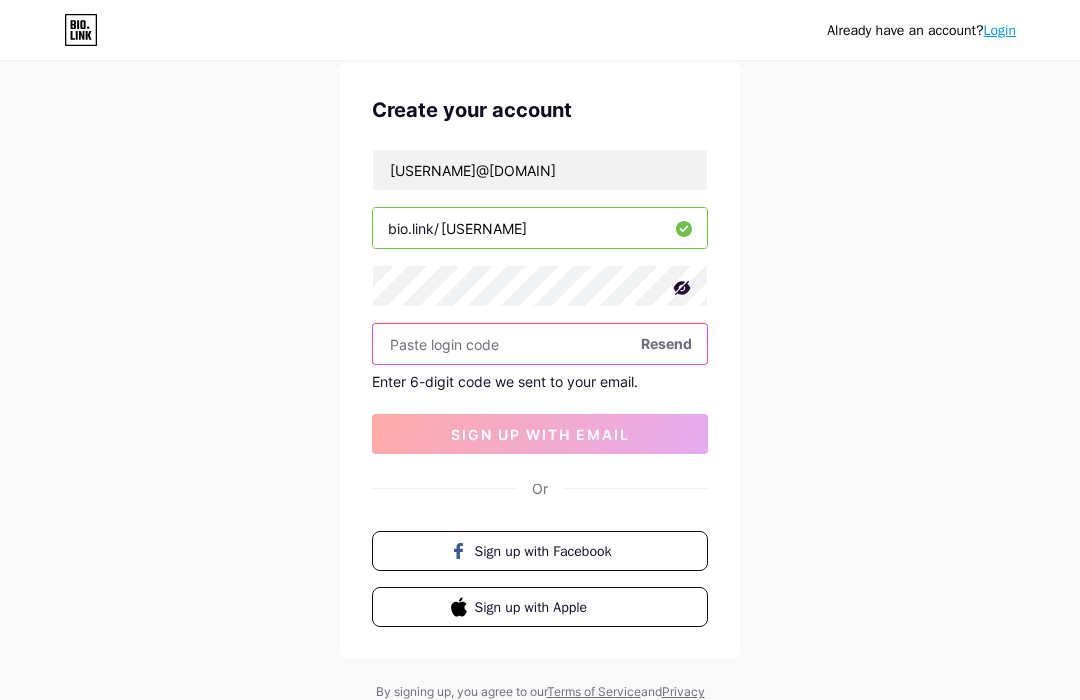 click at bounding box center [540, 344] 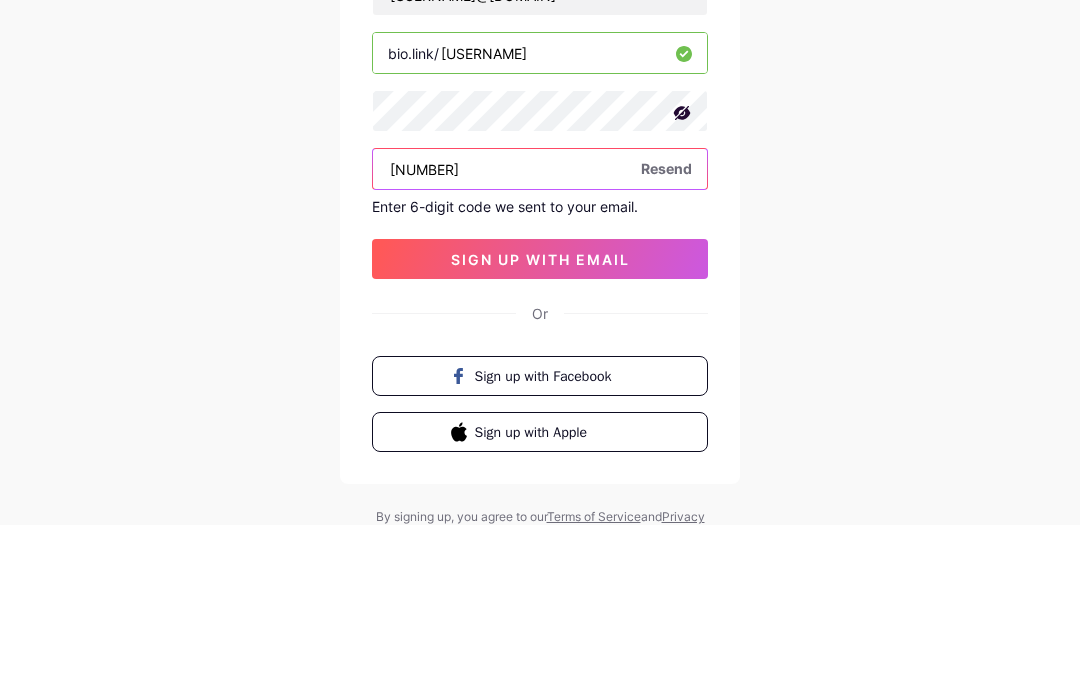 type on "[NUMBER]" 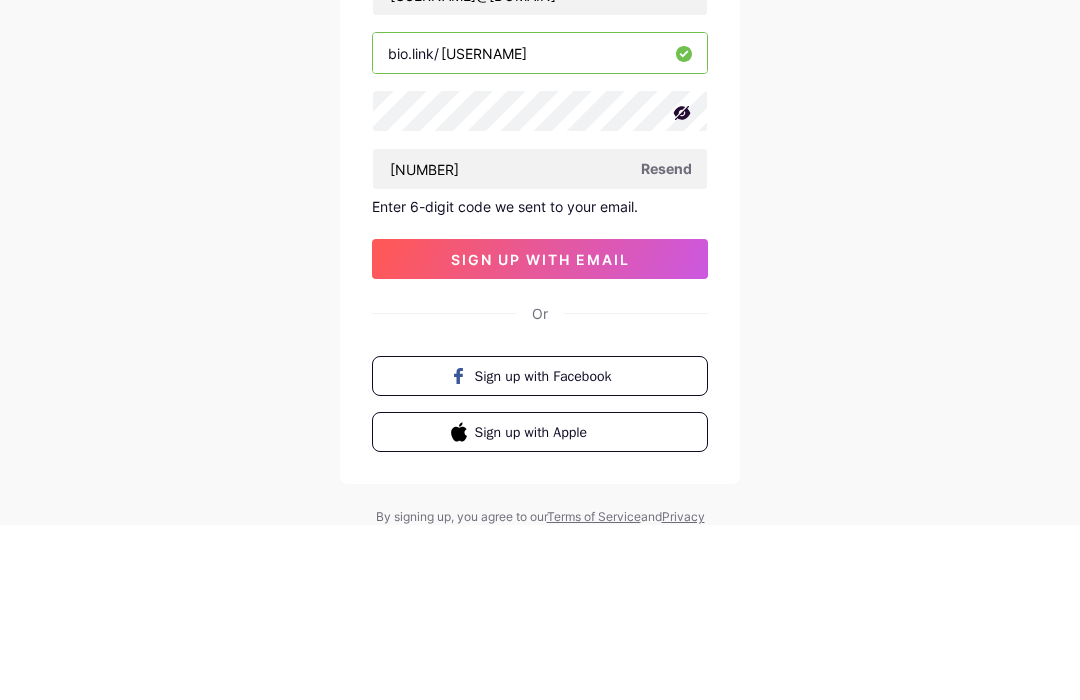 click on "sign up with email" at bounding box center (540, 434) 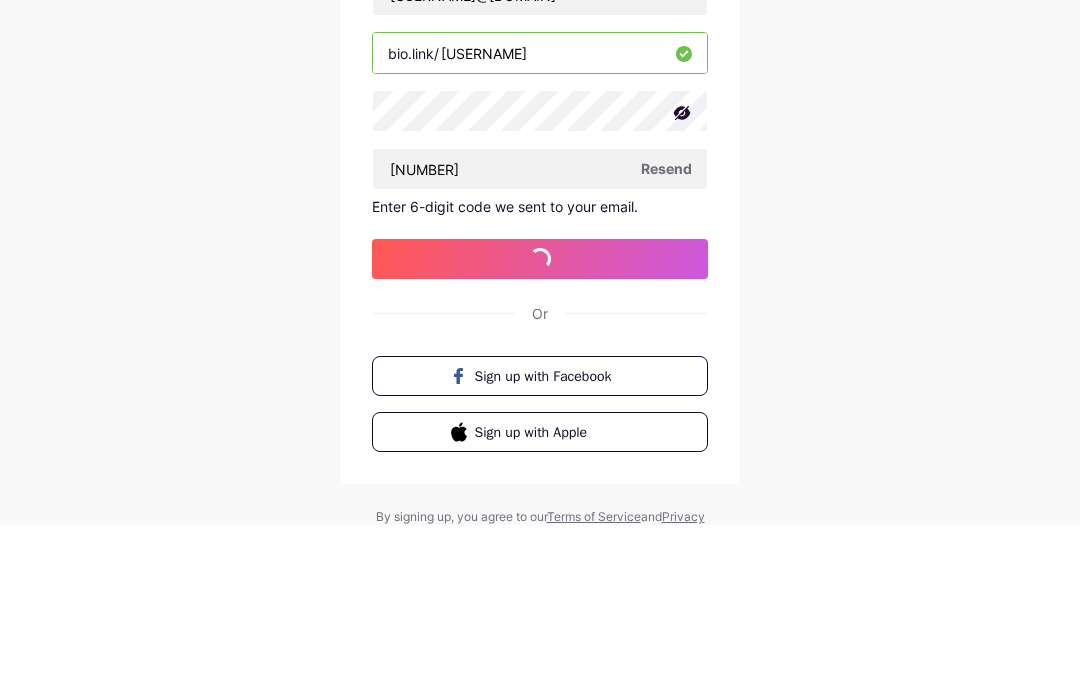 scroll, scrollTop: 148, scrollLeft: 0, axis: vertical 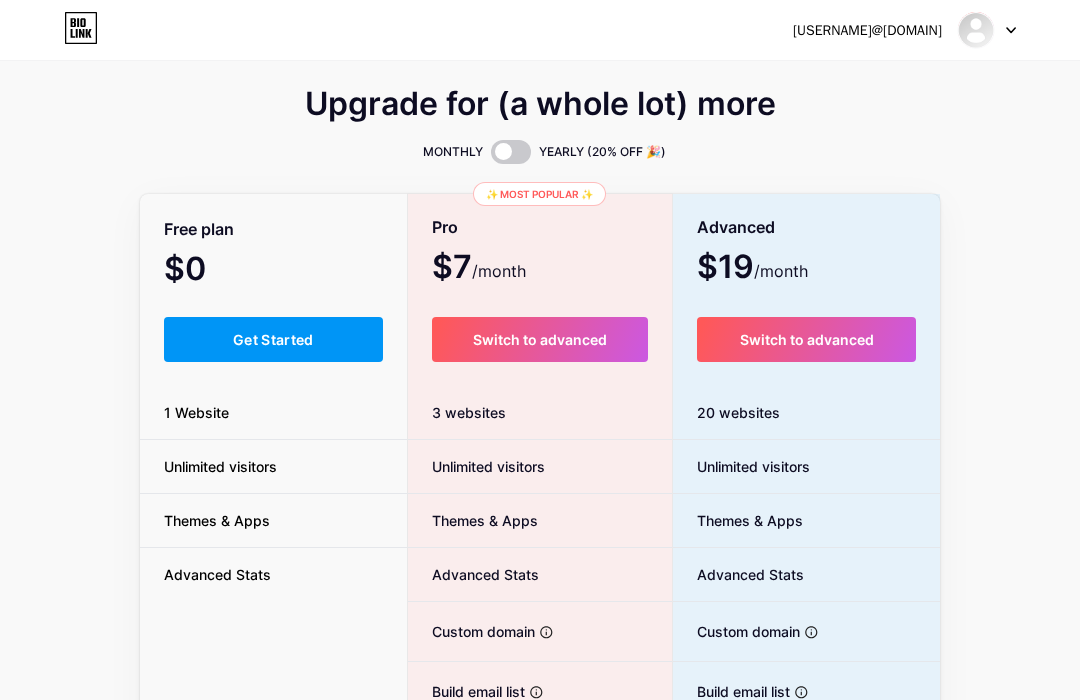 click on "Get Started" at bounding box center (273, 339) 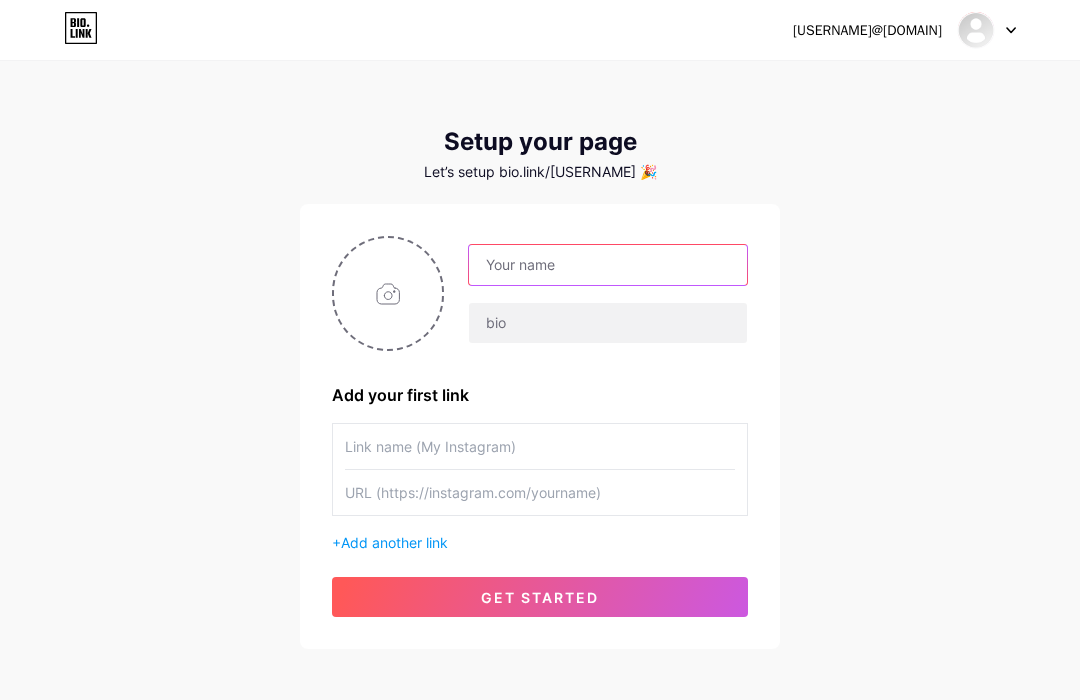 click at bounding box center [608, 265] 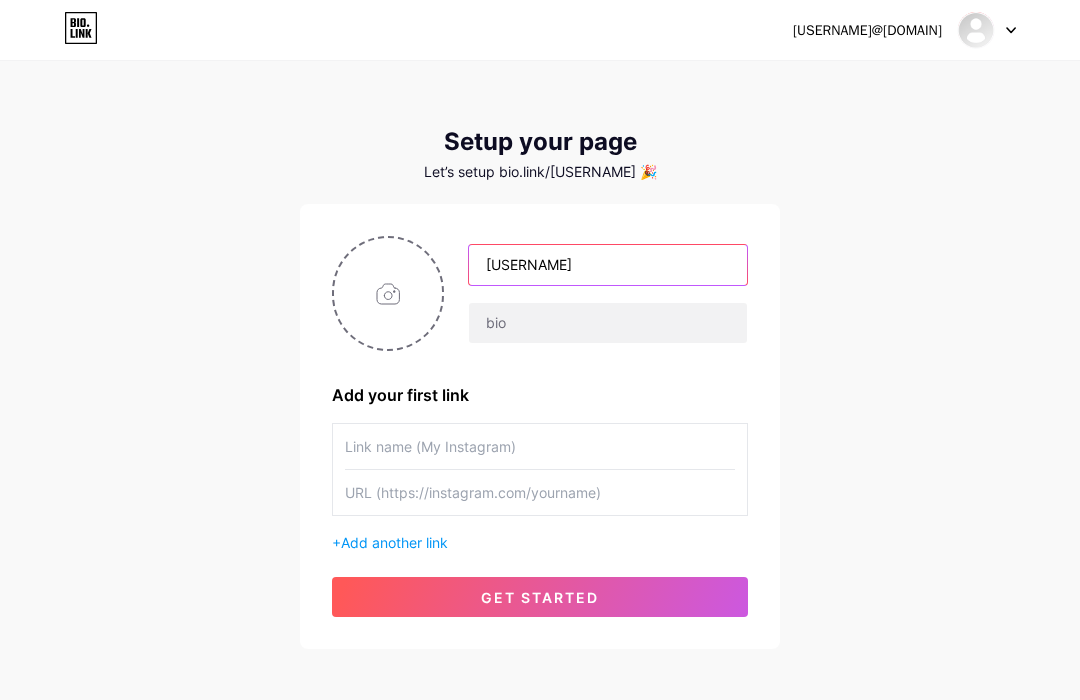 type on "[USERNAME]" 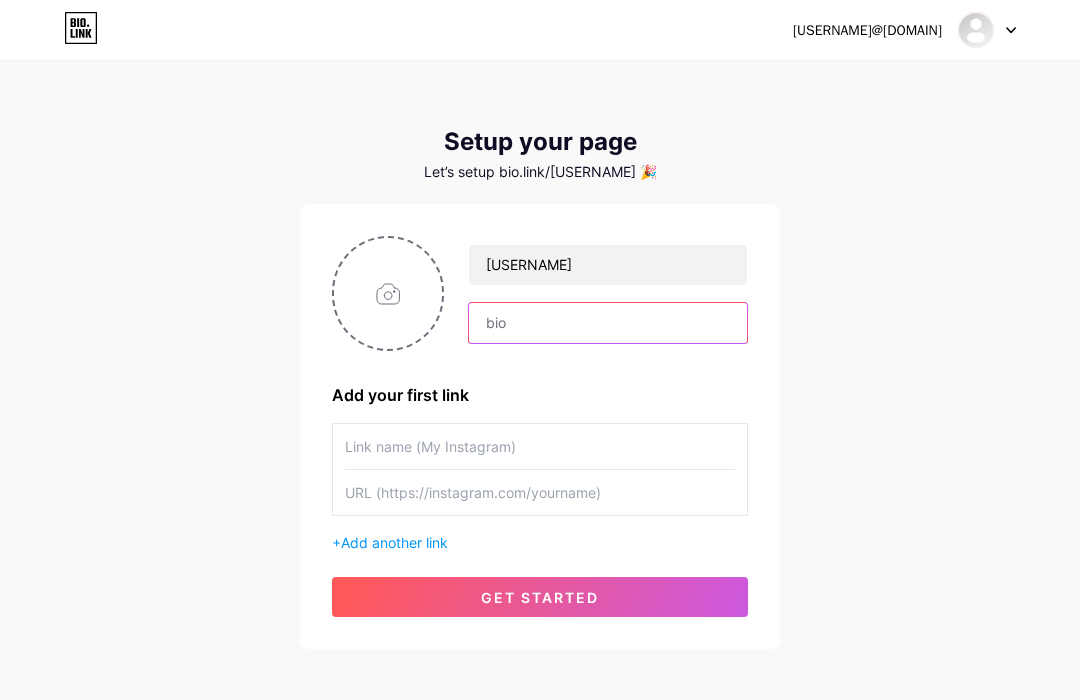 click at bounding box center [608, 323] 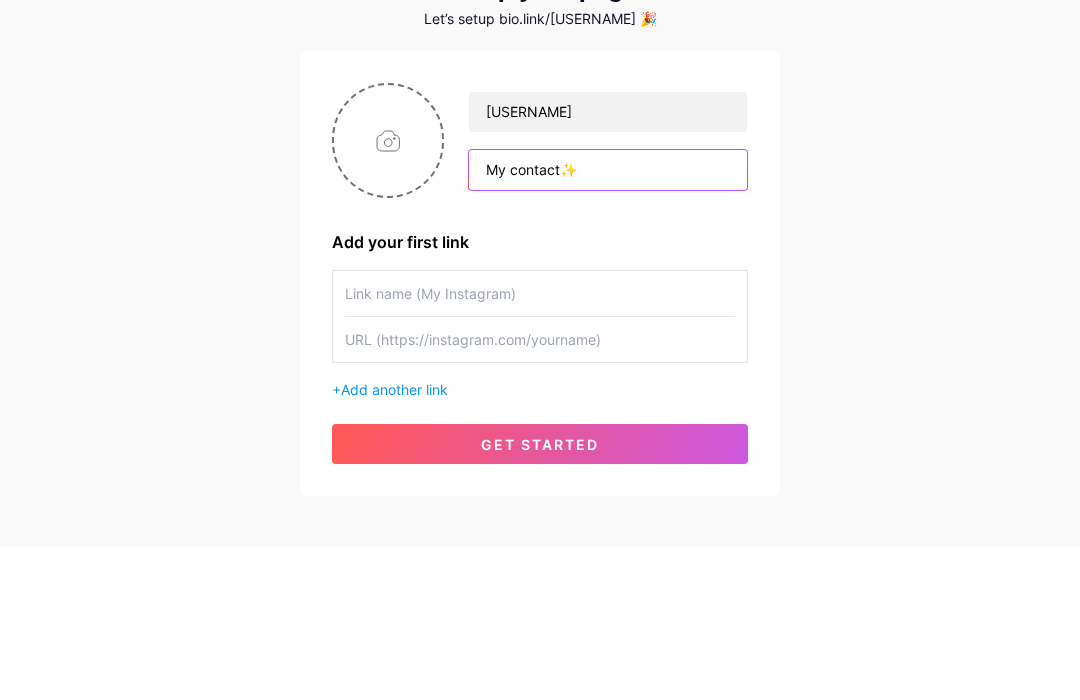 type on "My contact✨" 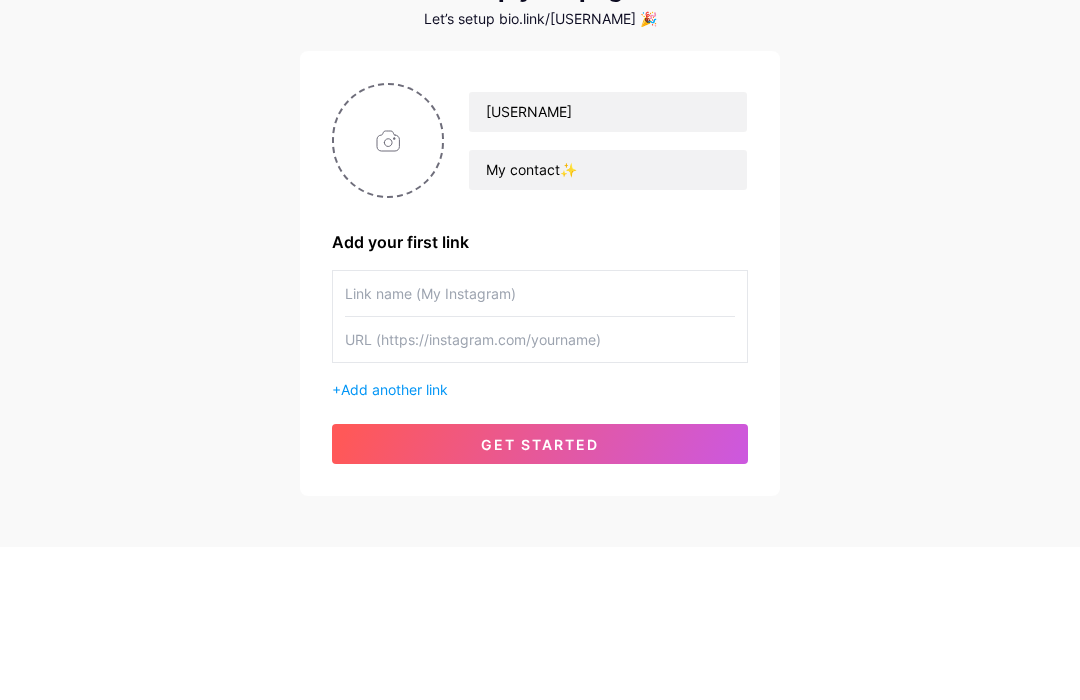 click at bounding box center (540, 446) 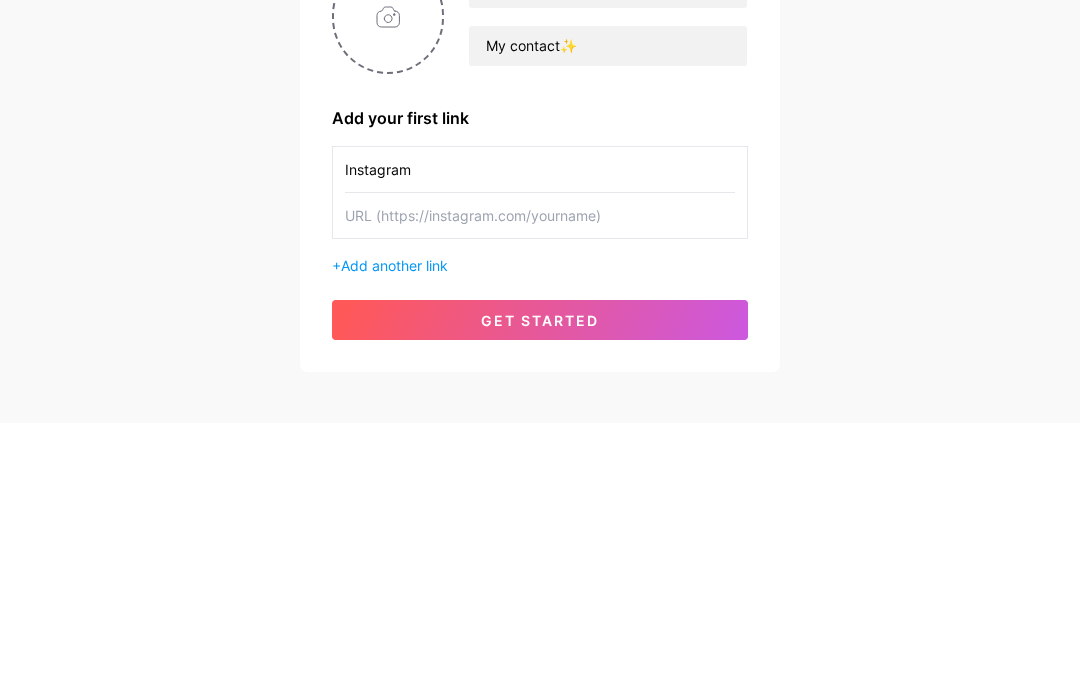 type on "Instagram" 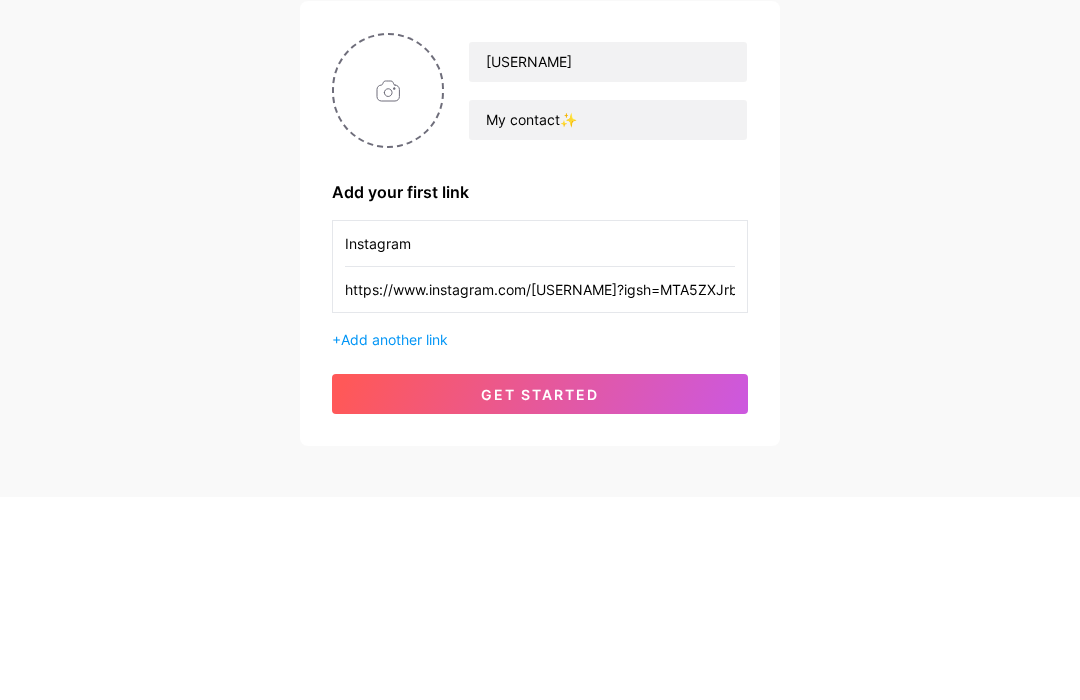 scroll, scrollTop: 93, scrollLeft: 0, axis: vertical 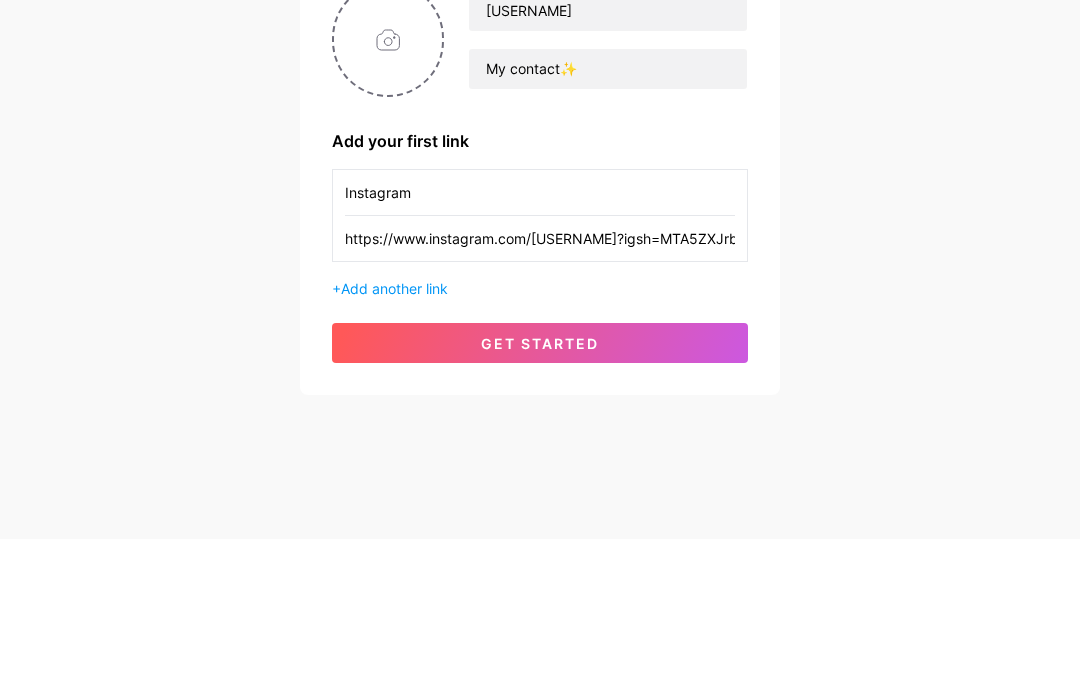 type on "https://www.instagram.com/[USERNAME]?igsh=MTA5ZXJrbXAxMXExMQ==" 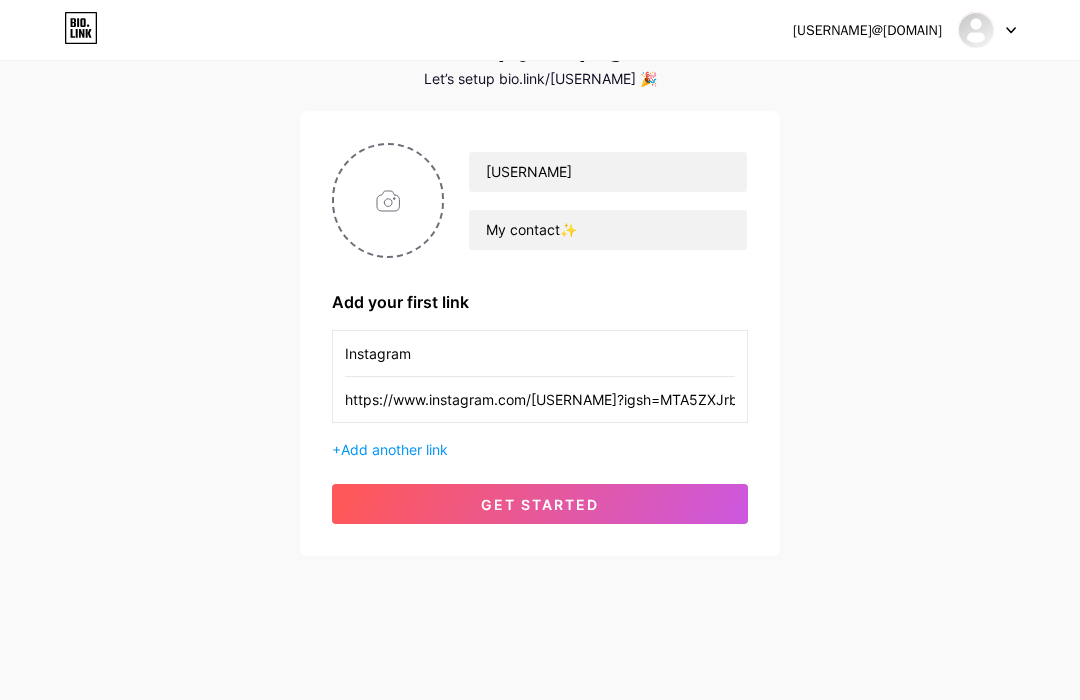 type on "C:\fakepath\IMG_0508.jpeg" 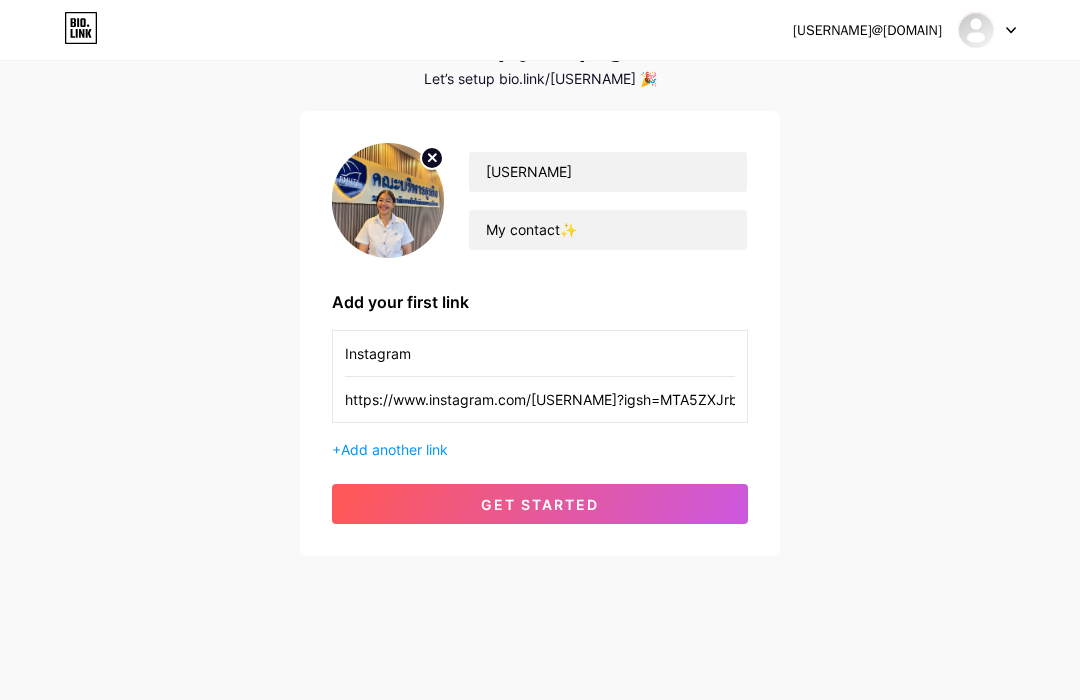 click on "get started" at bounding box center [540, 504] 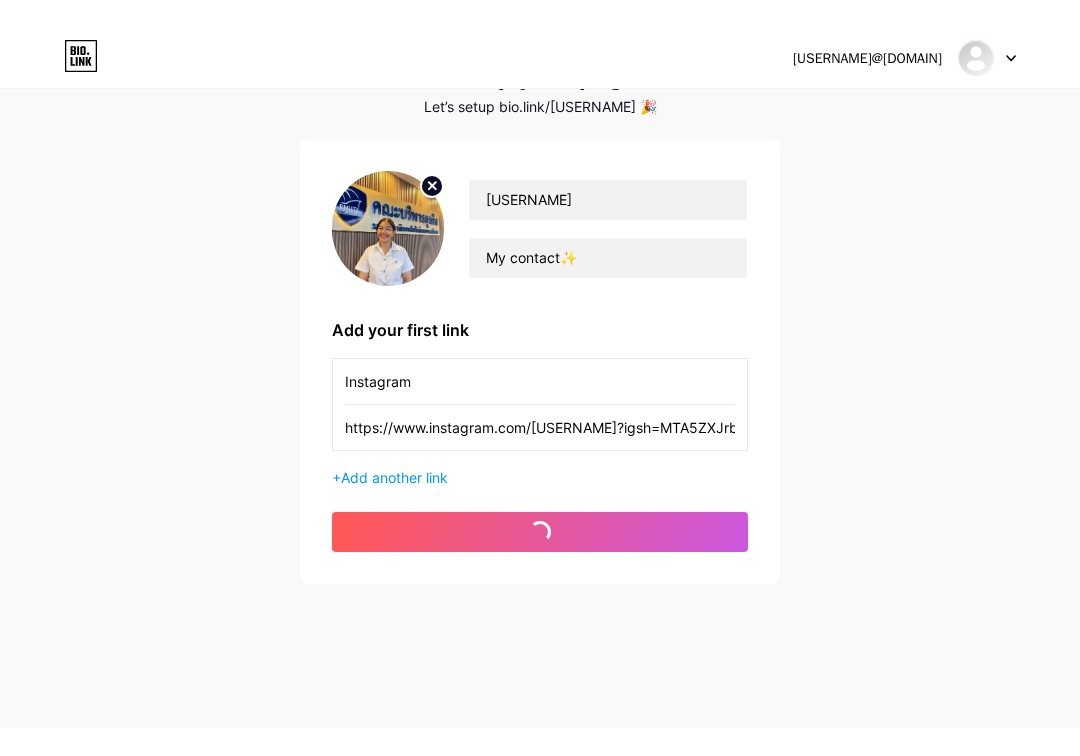 scroll, scrollTop: 0, scrollLeft: 0, axis: both 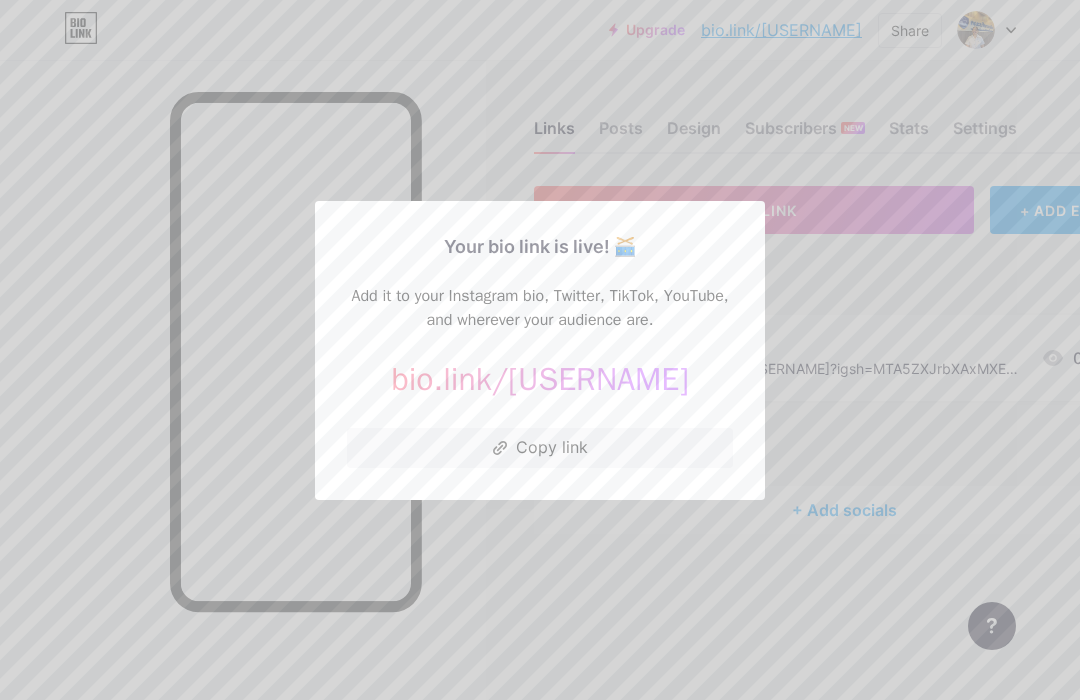 click at bounding box center (540, 350) 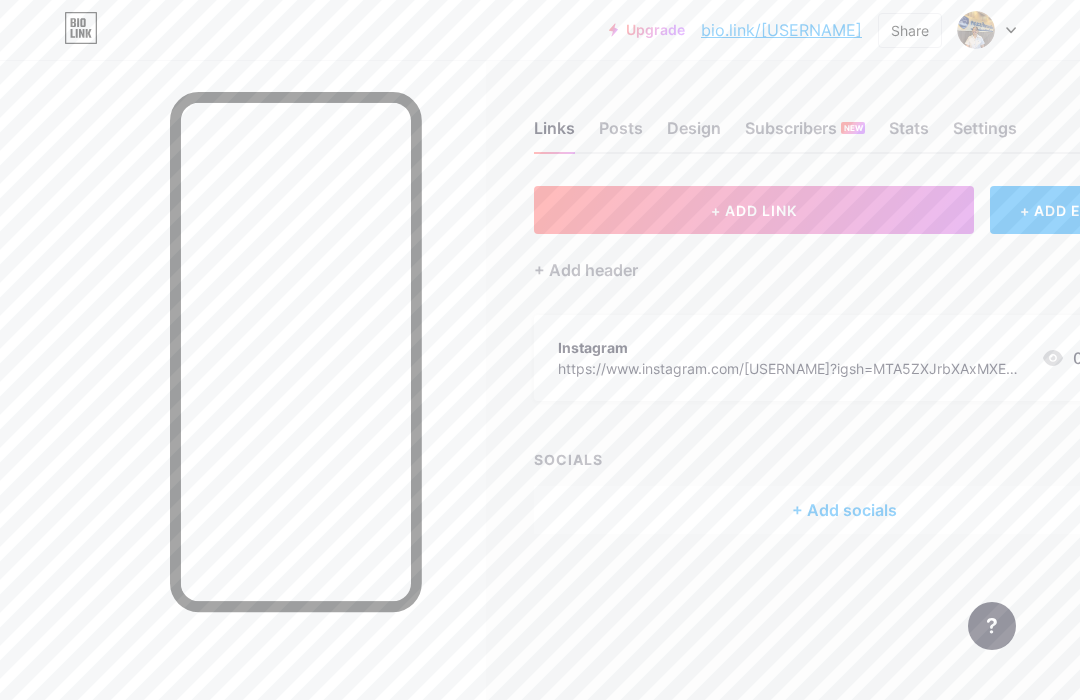 click on "+ ADD LINK" at bounding box center [754, 210] 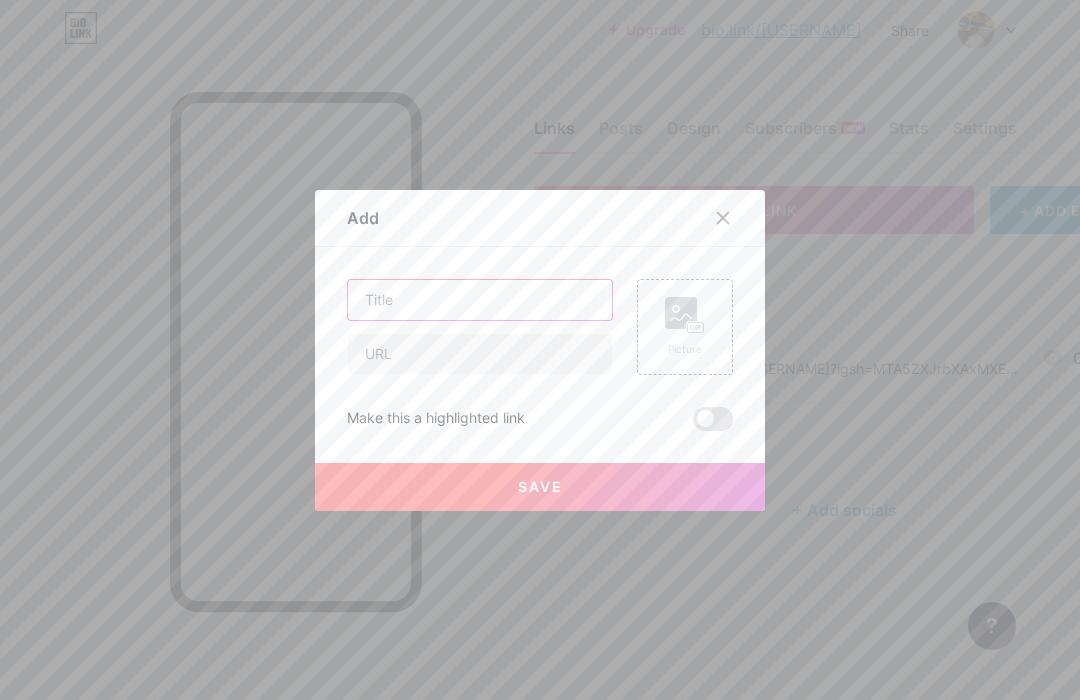 click at bounding box center [480, 300] 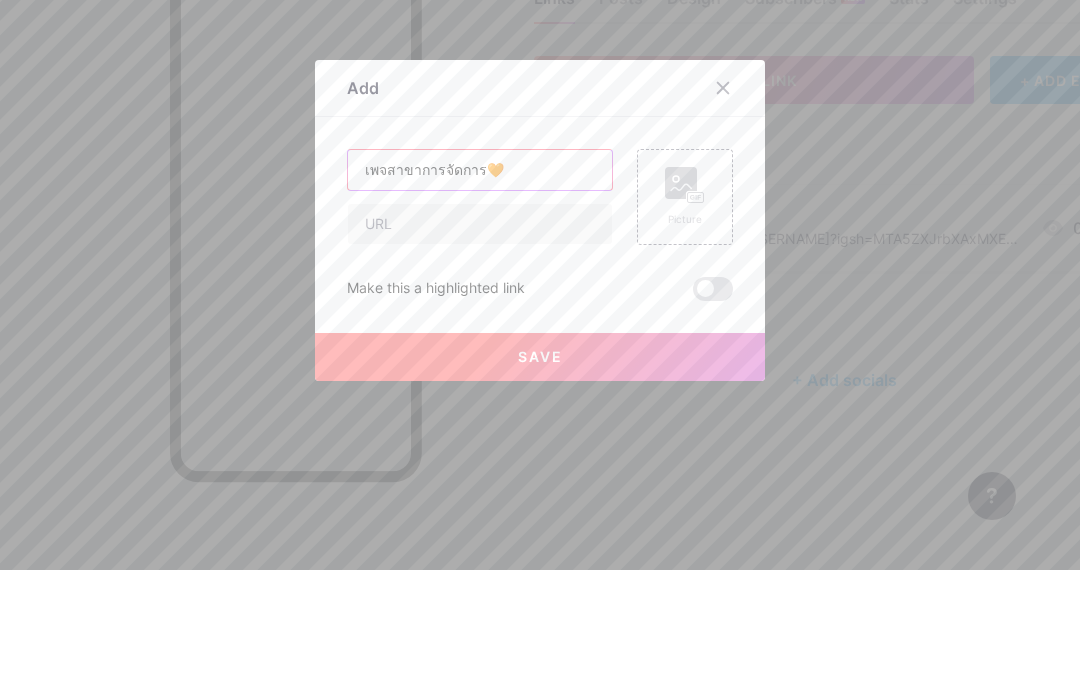 type on "เพจสาขาการจัดการ🧡" 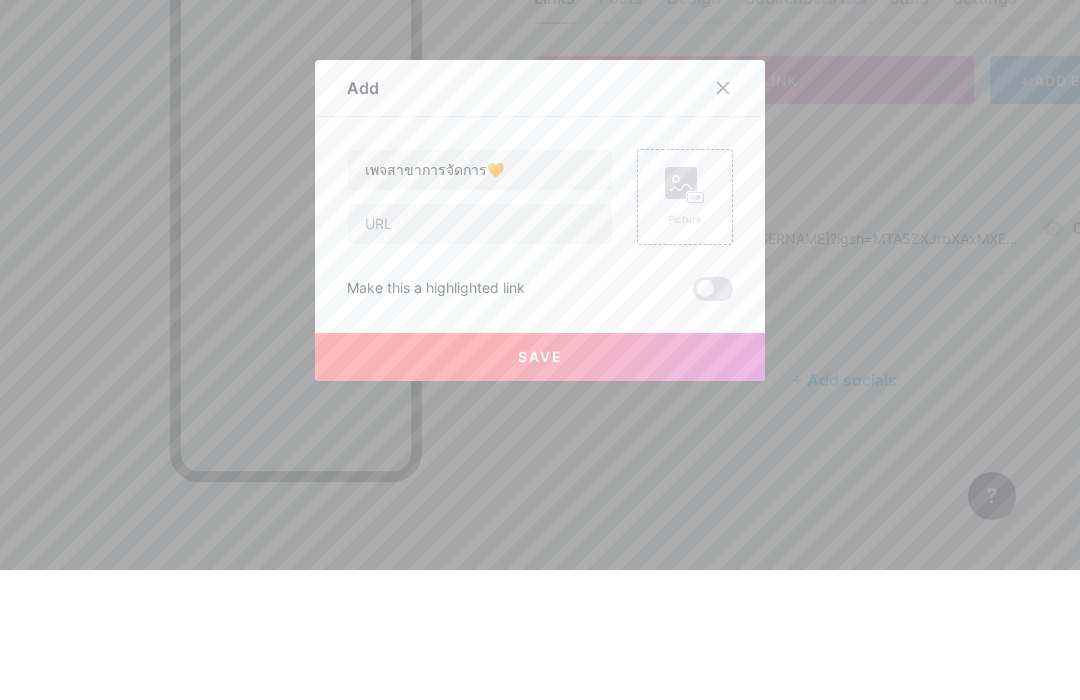 click at bounding box center (480, 354) 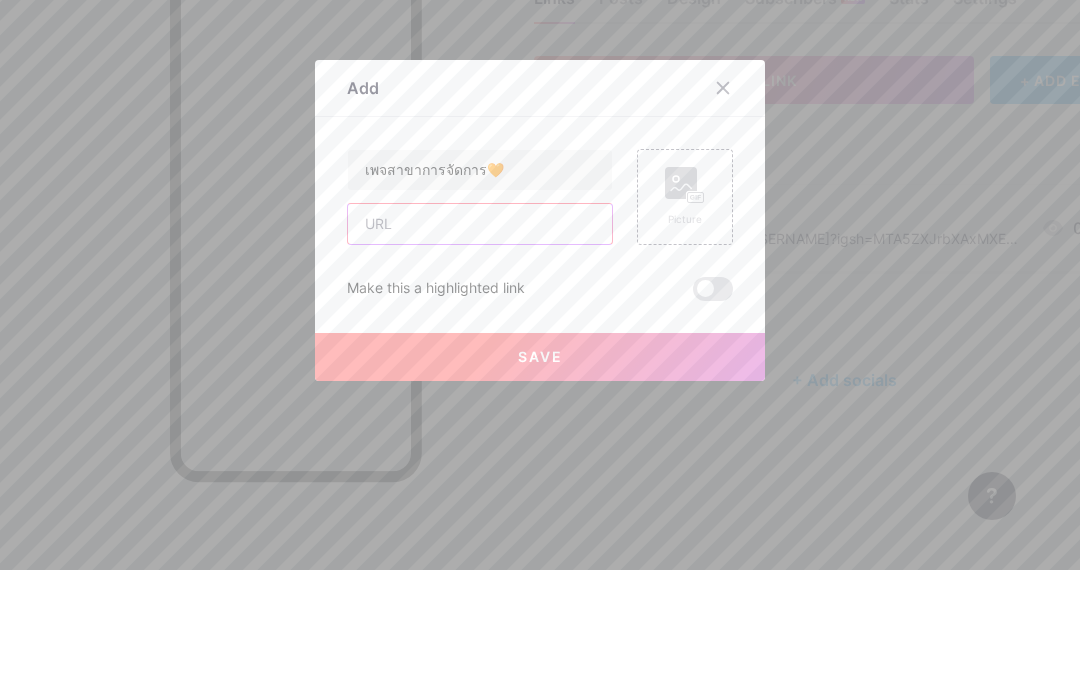 click at bounding box center (480, 354) 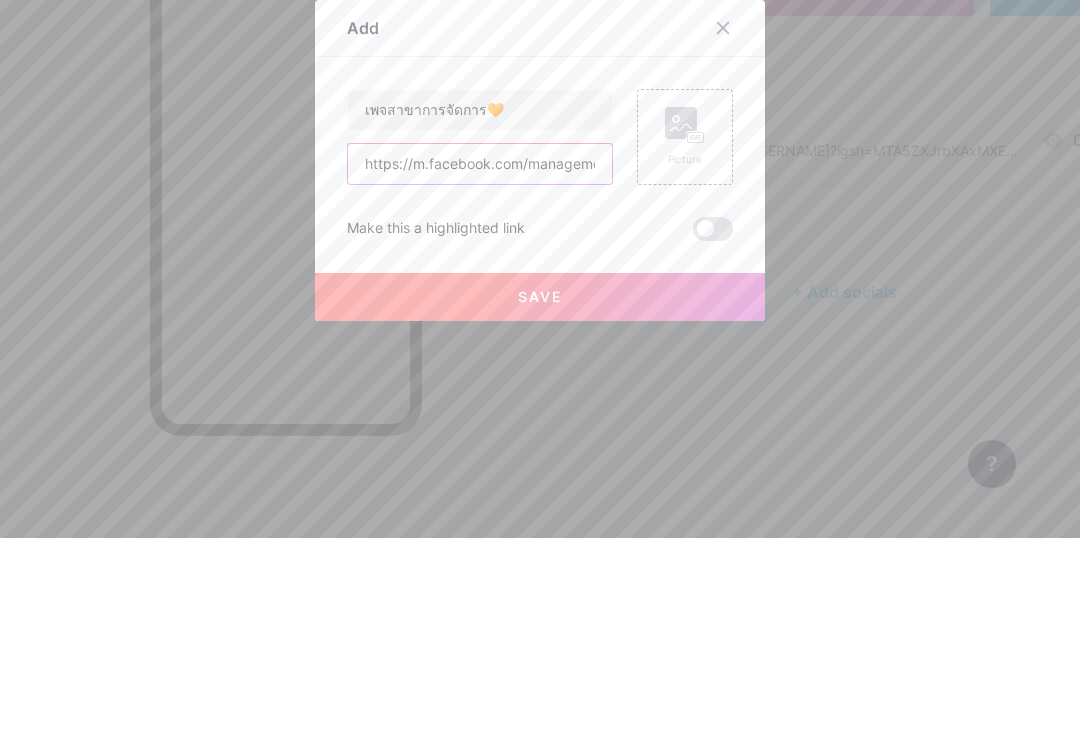 type on "https://m.facebook.com/management.ba.rmuti/?" 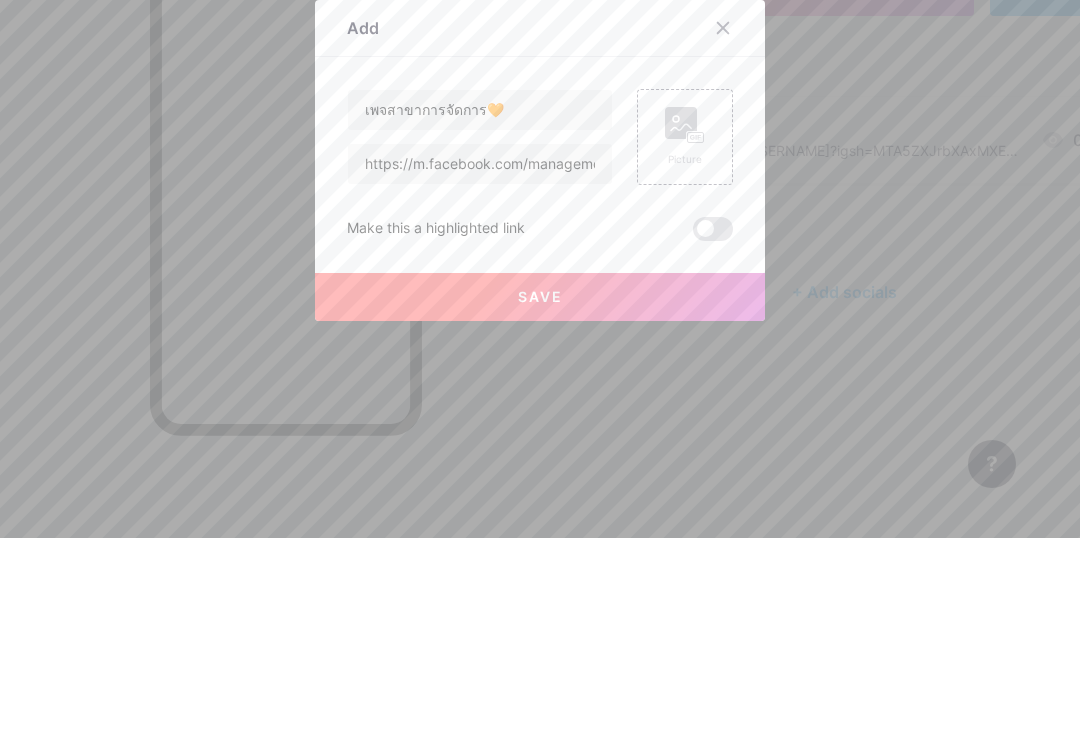 click on "Save" at bounding box center [540, 515] 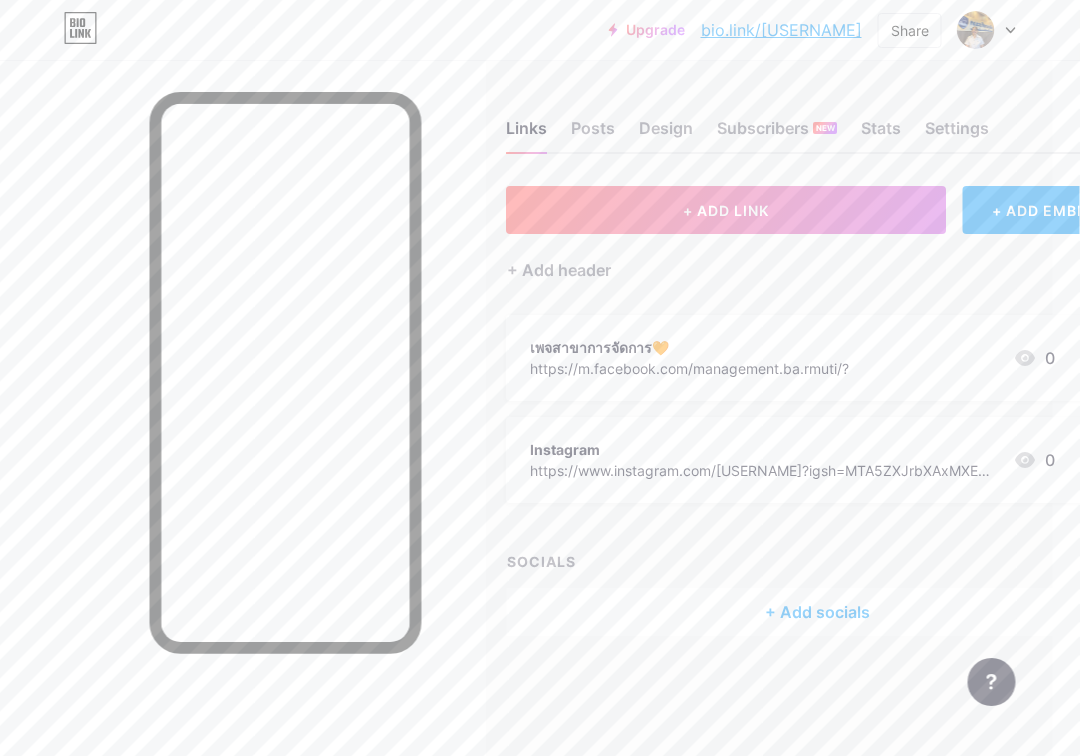 scroll, scrollTop: 0, scrollLeft: 29, axis: horizontal 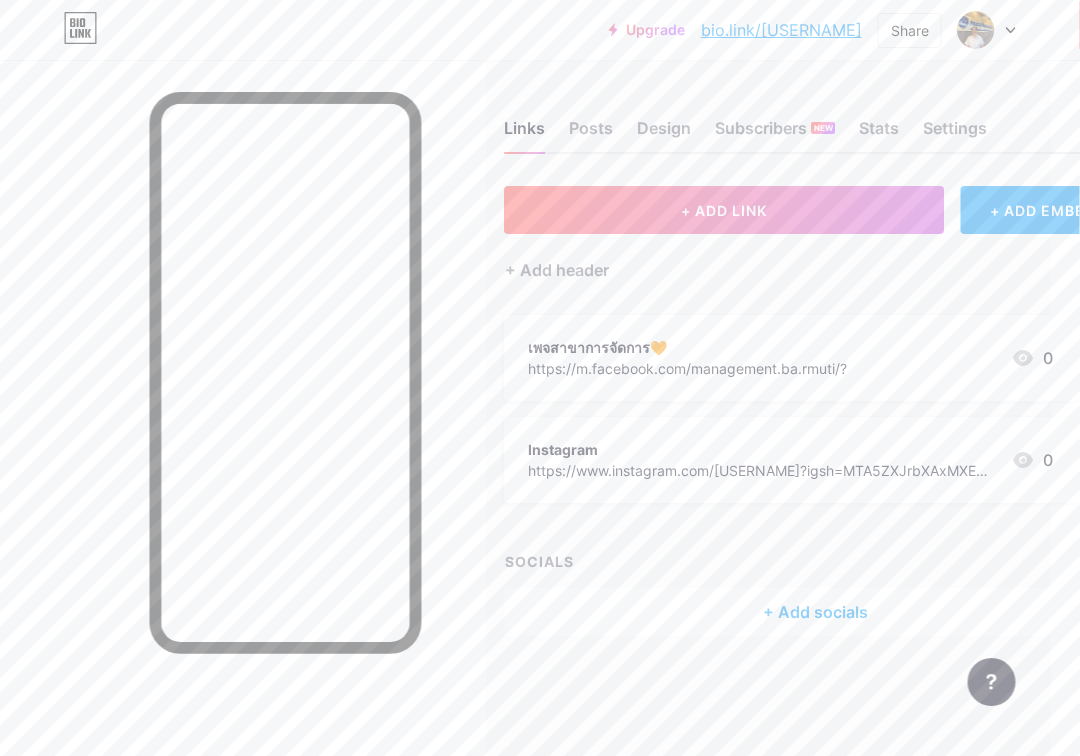 click on "Share" at bounding box center (910, 30) 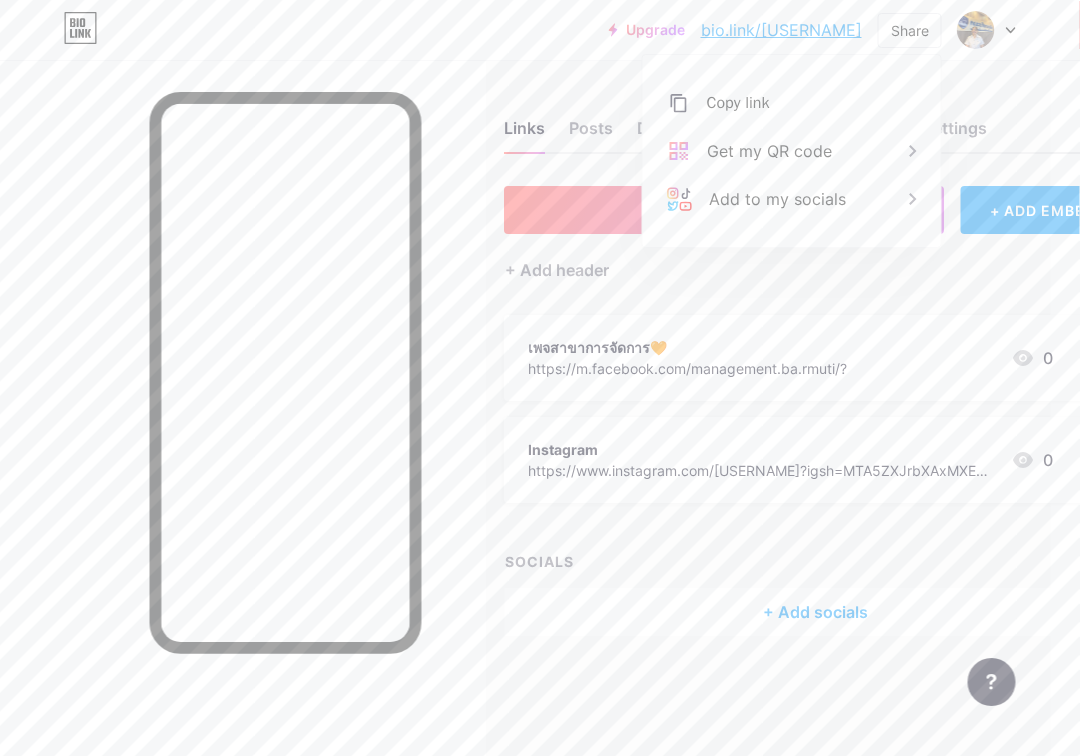 scroll, scrollTop: 0, scrollLeft: 30, axis: horizontal 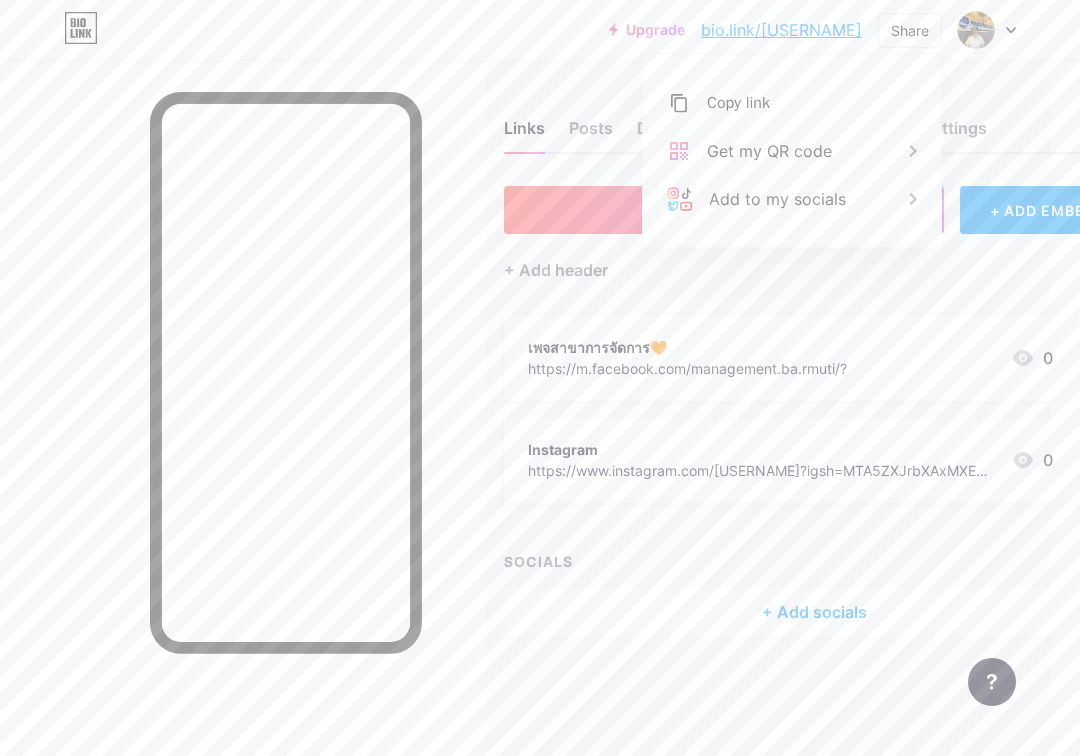 click on "Get my QR code" at bounding box center (792, 151) 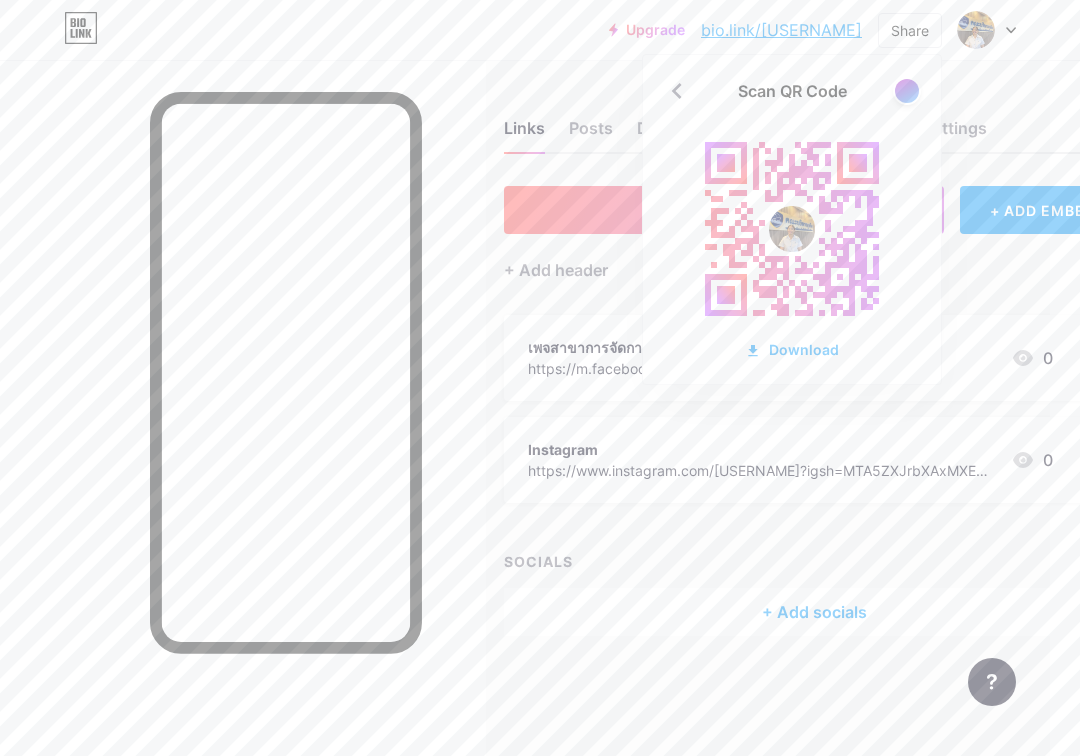 click at bounding box center (907, 91) 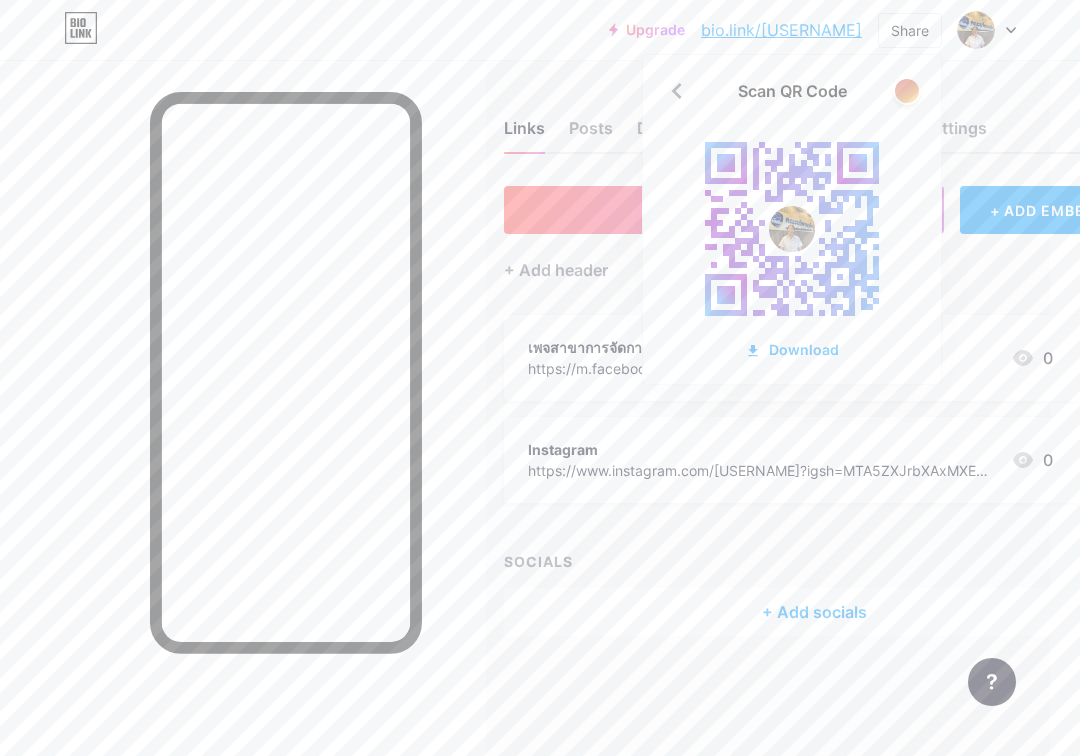 click at bounding box center [907, 91] 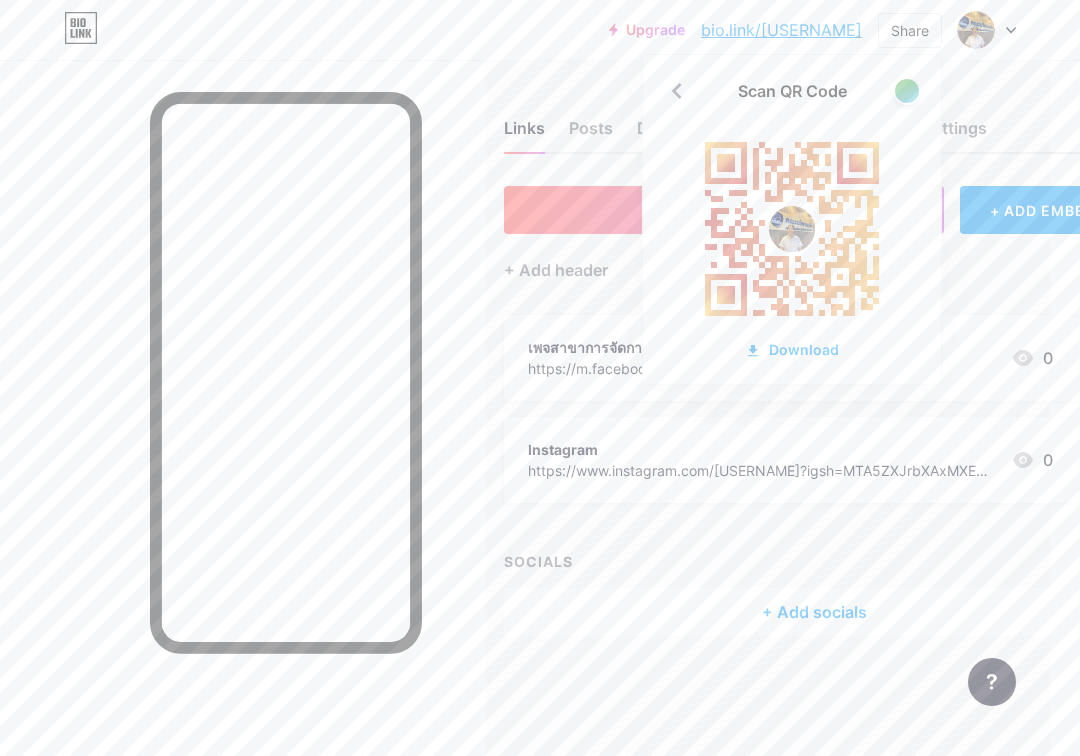 click on "Download" at bounding box center (792, 349) 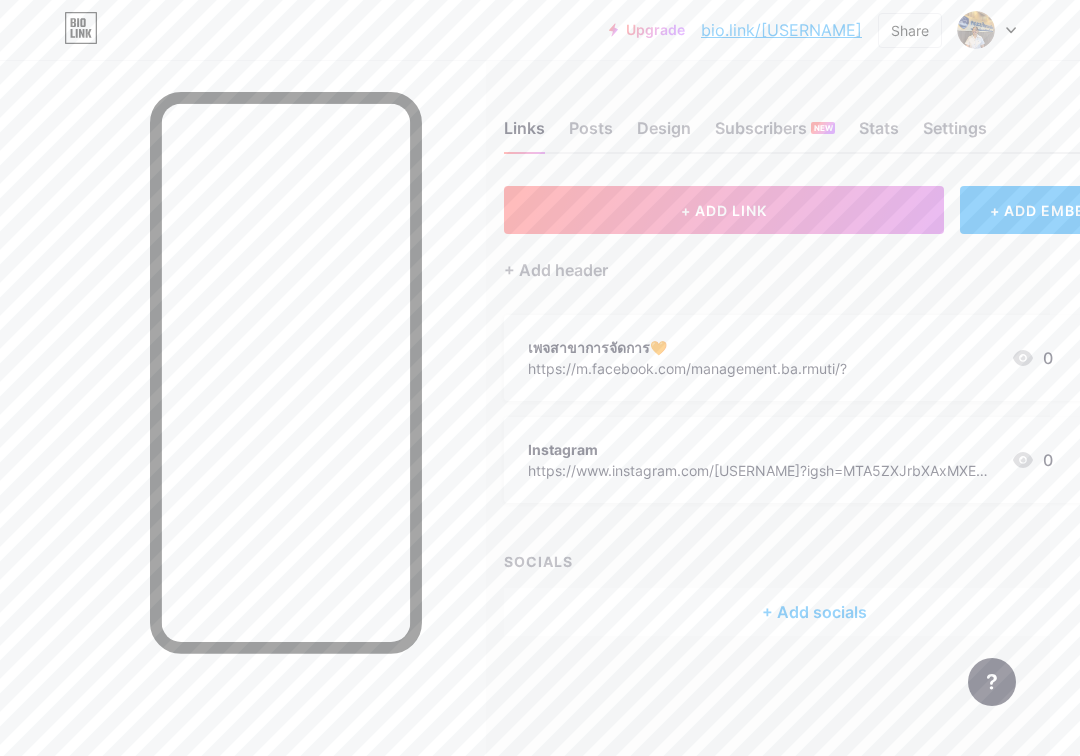click on "Share" at bounding box center (910, 30) 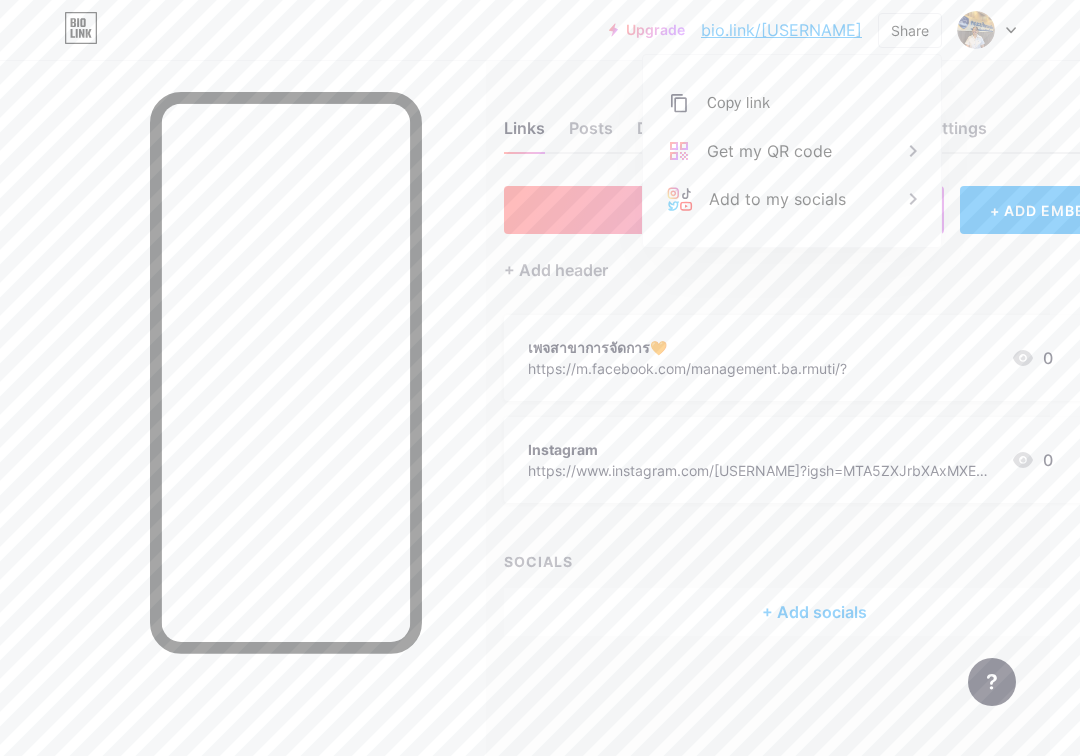 click on "Get my QR code" at bounding box center [792, 151] 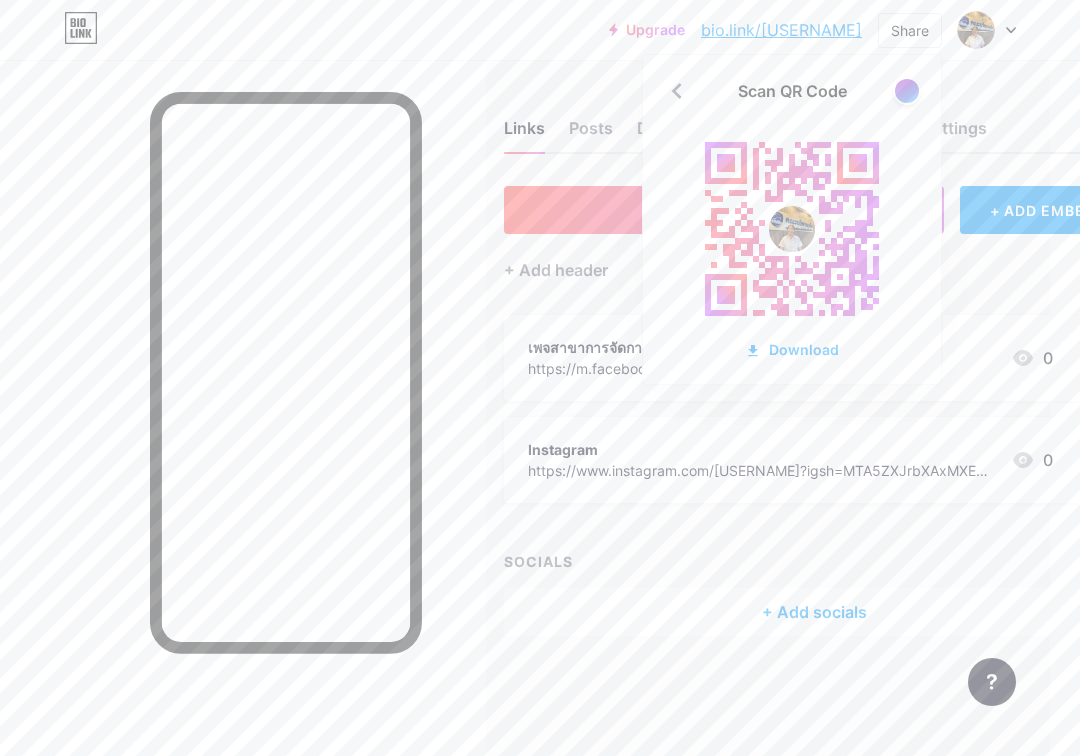 click at bounding box center (907, 91) 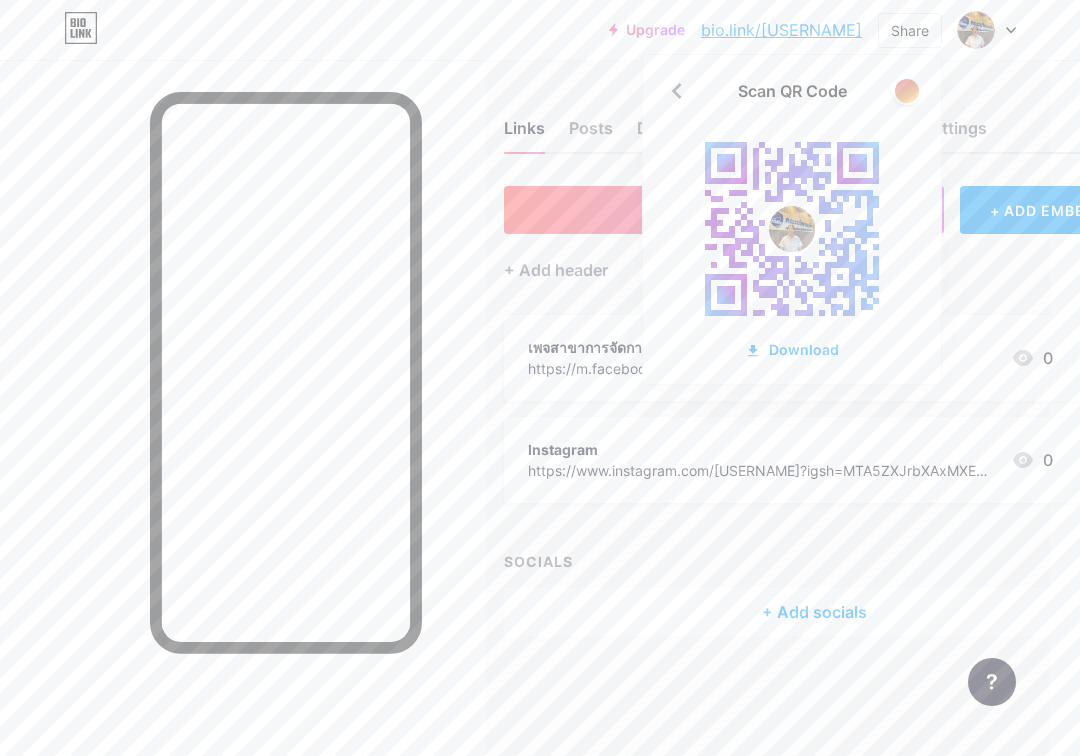 click at bounding box center [907, 91] 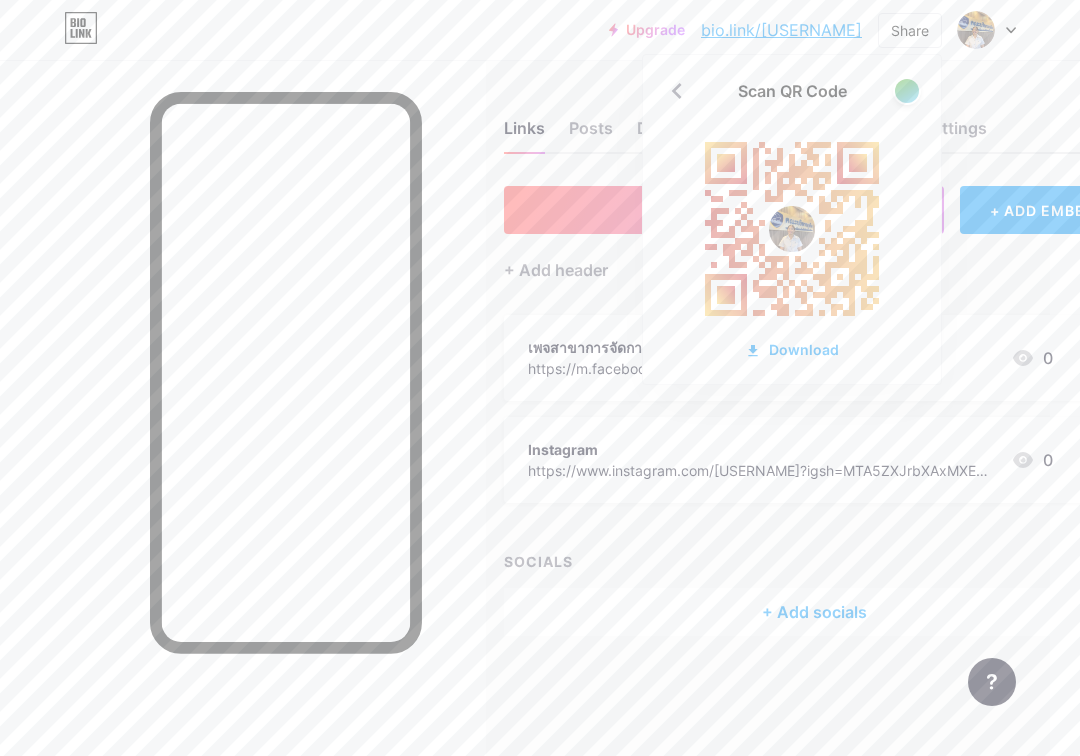 click on "Download" at bounding box center (792, 349) 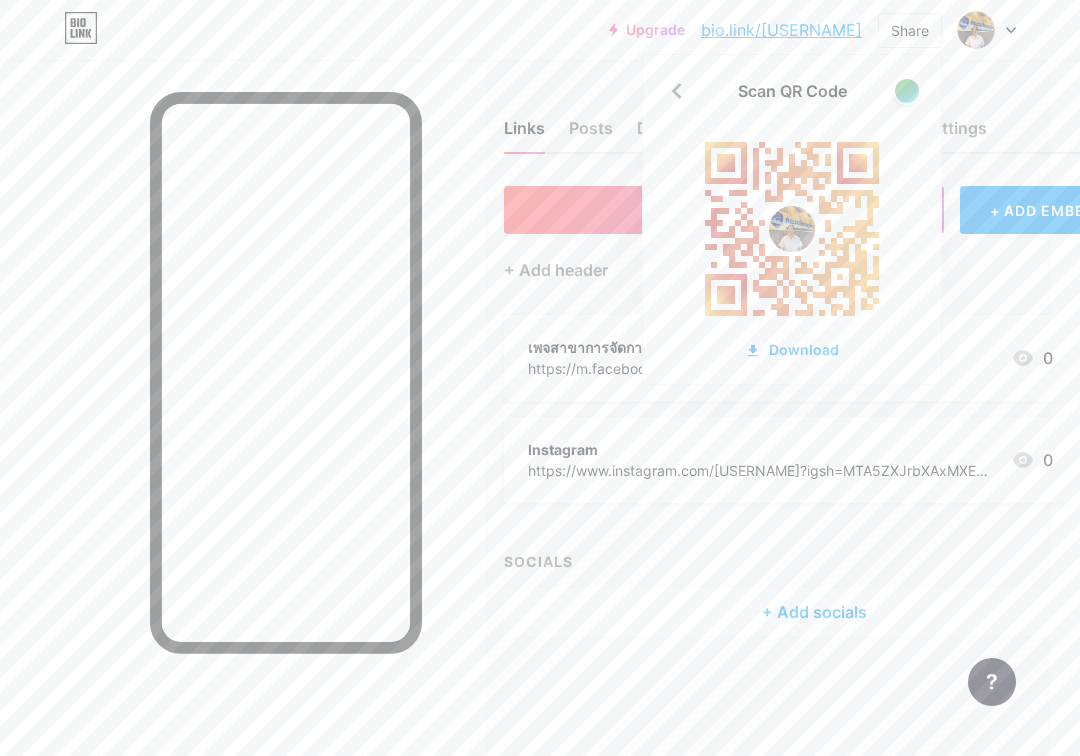 click 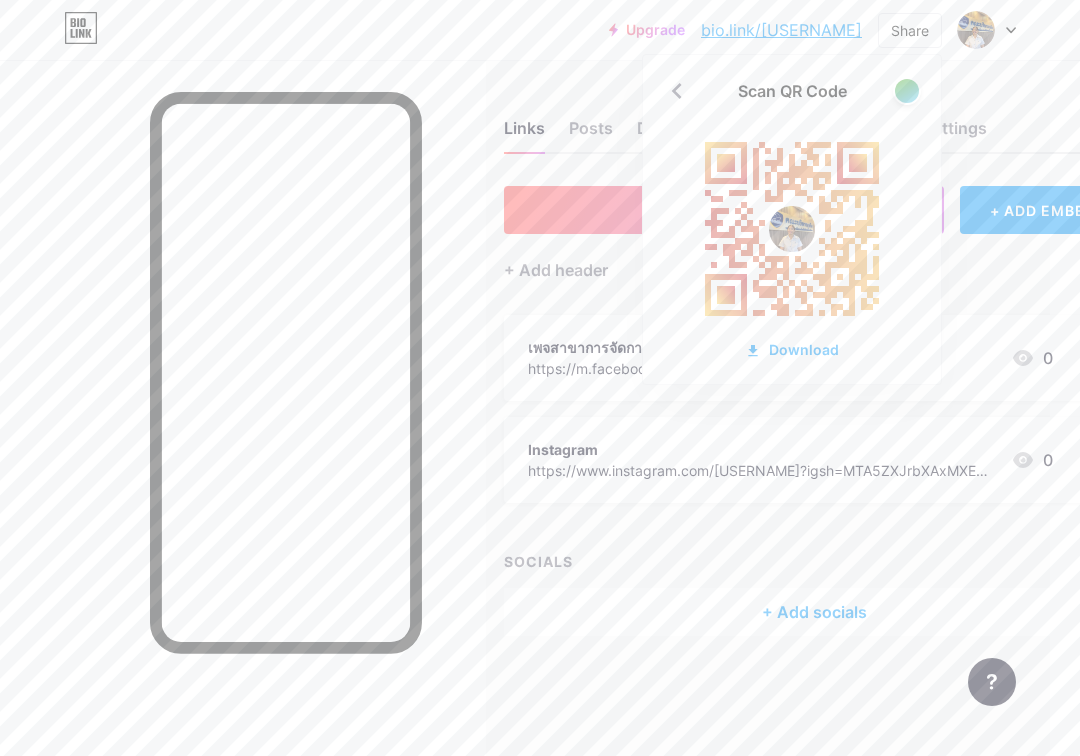 click on "Download" at bounding box center (792, 349) 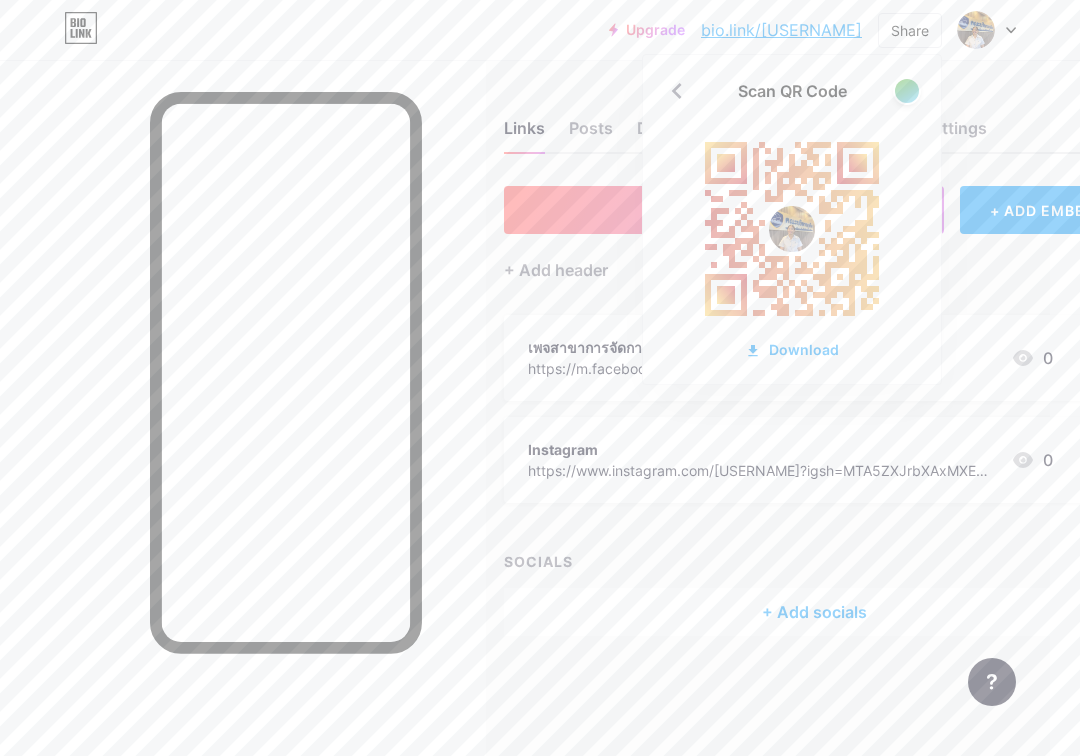 click on "Download" at bounding box center [792, 349] 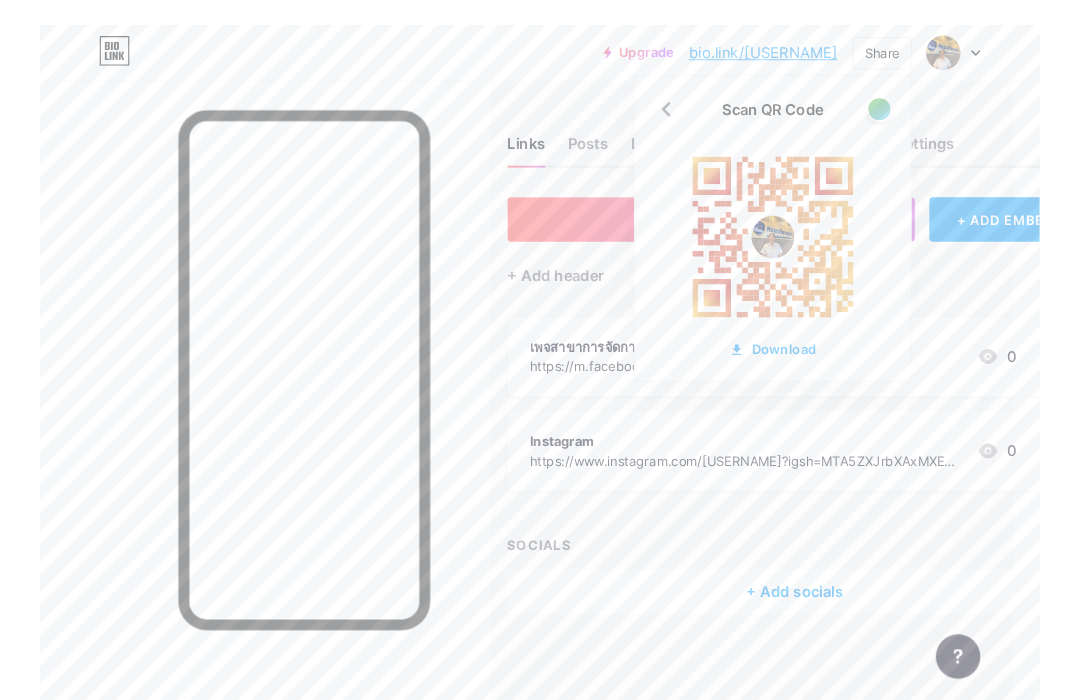 scroll, scrollTop: 0, scrollLeft: 30, axis: horizontal 